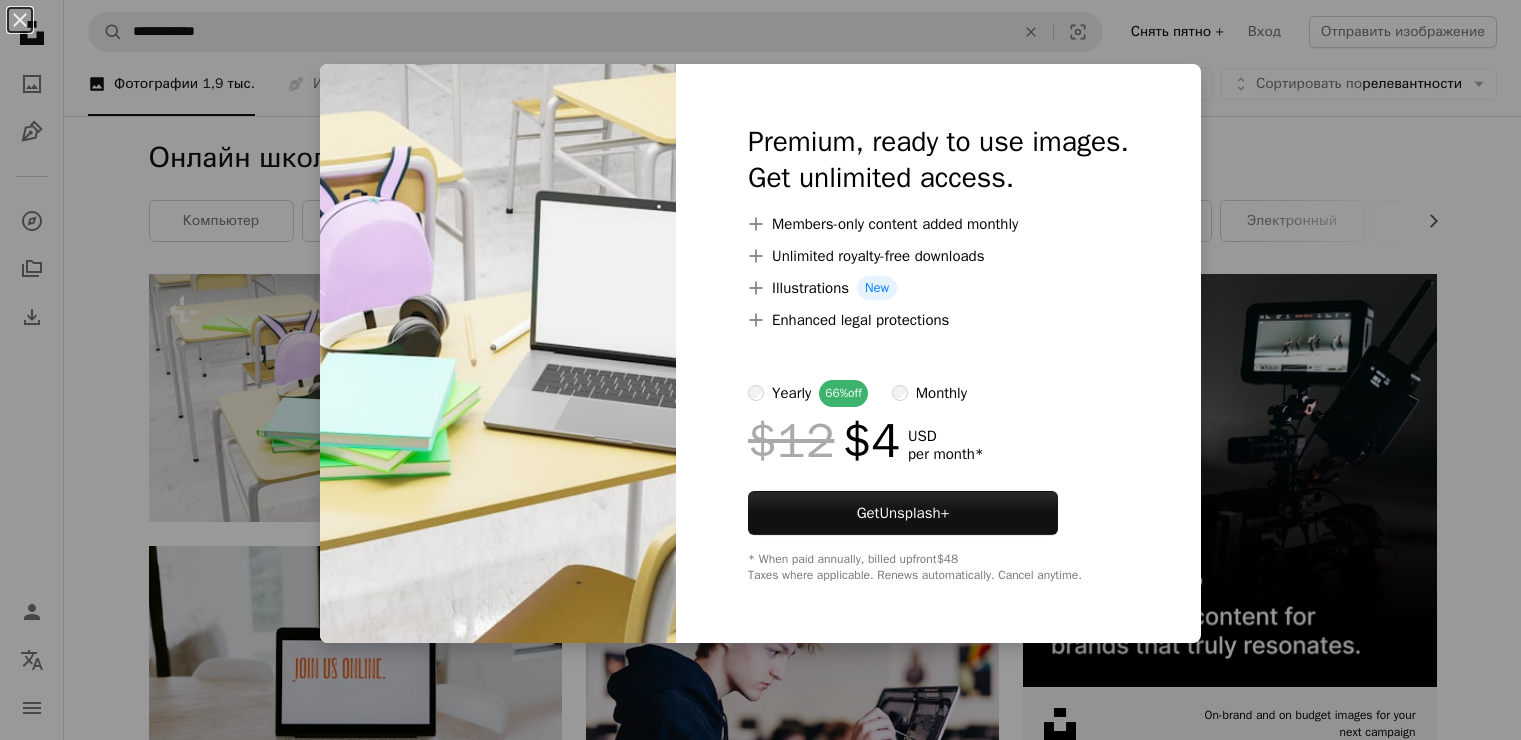 scroll, scrollTop: 0, scrollLeft: 0, axis: both 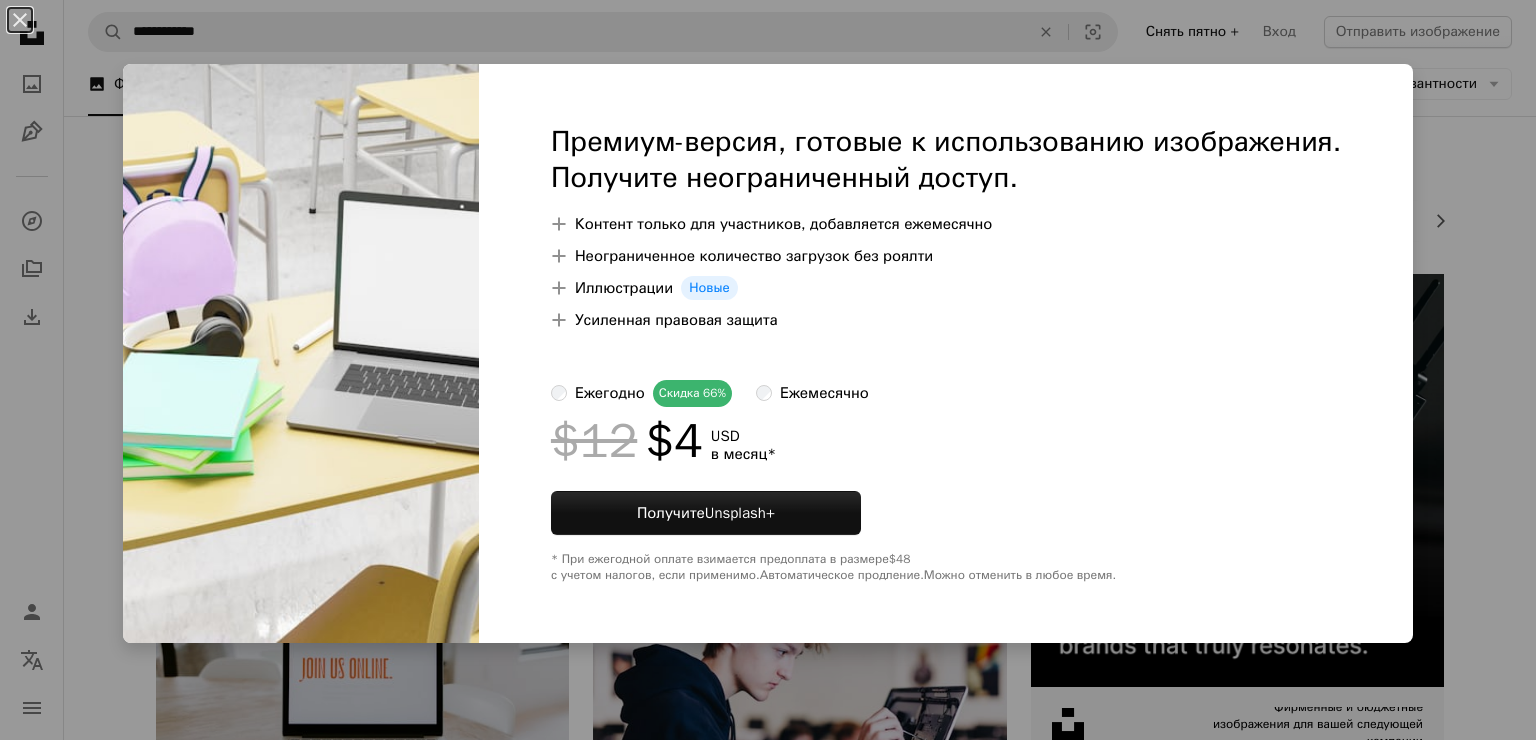 click on "An X shape Премиум-версия, готовые к использованию изображения. Получите неограниченный доступ. A plus sign Контент только для участников, добавляется ежемесячно A plus sign Неограниченное количество загрузок без роялти A plus sign Иллюстрации  Новые A plus sign Усиленная правовая защита ежегодно Скидка 66% ежемесячно $12   $4 USD  в месяц * Получите  Unsplash+ * При ежегодной оплате взимается предоплата в размере  $48  с учетом налогов, если применимо.  Автоматическое продление.  Можно отменить в любое время." at bounding box center (768, 370) 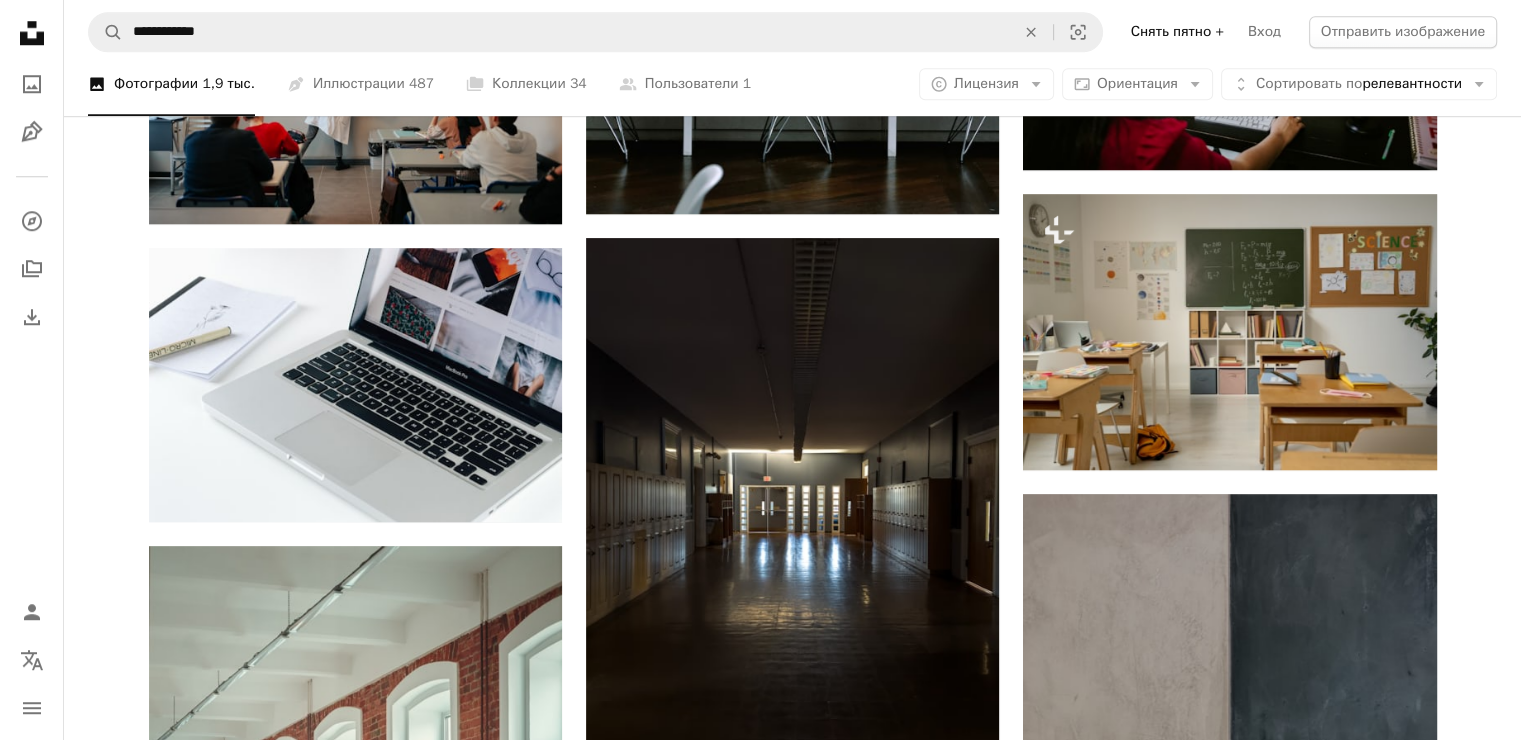 scroll, scrollTop: 1700, scrollLeft: 0, axis: vertical 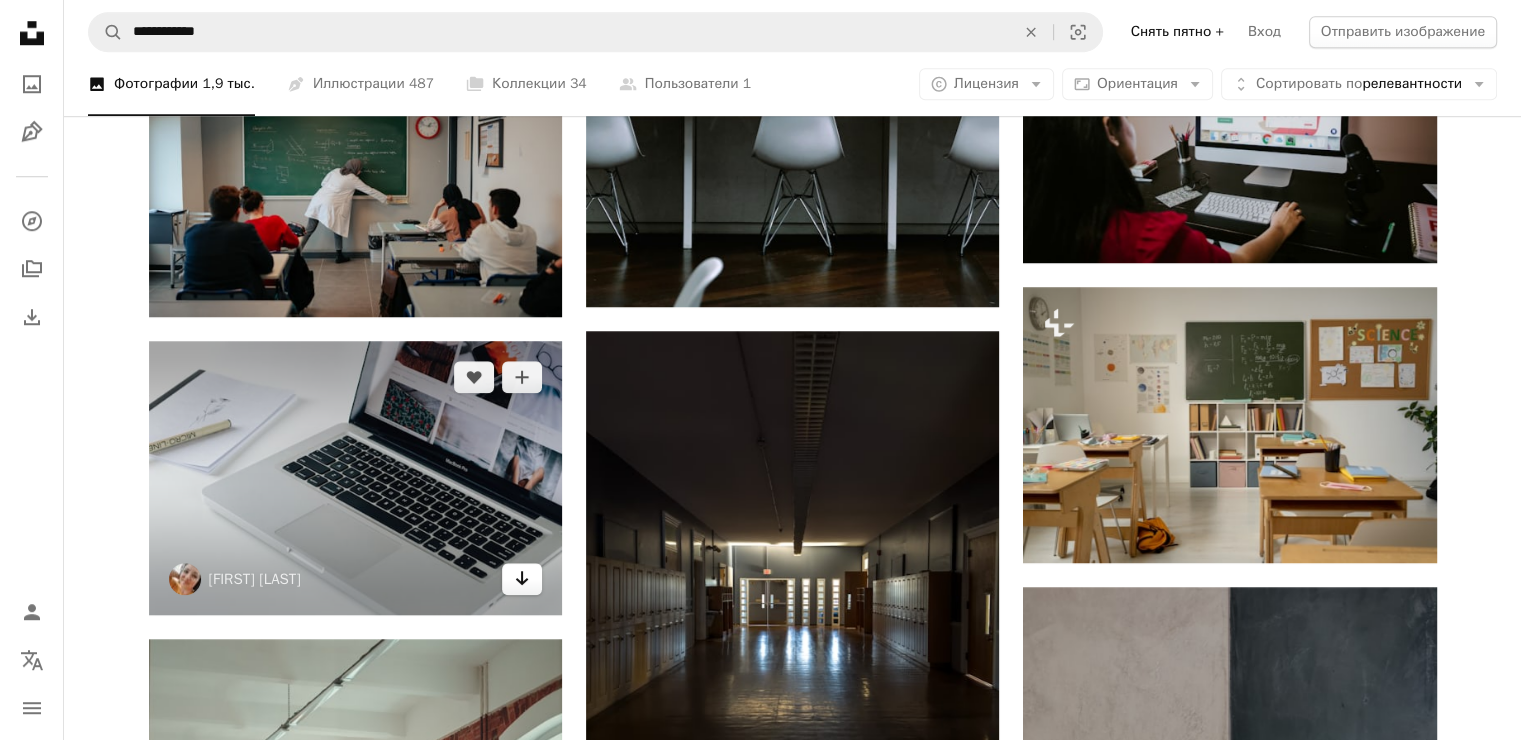 click on "Arrow pointing down" 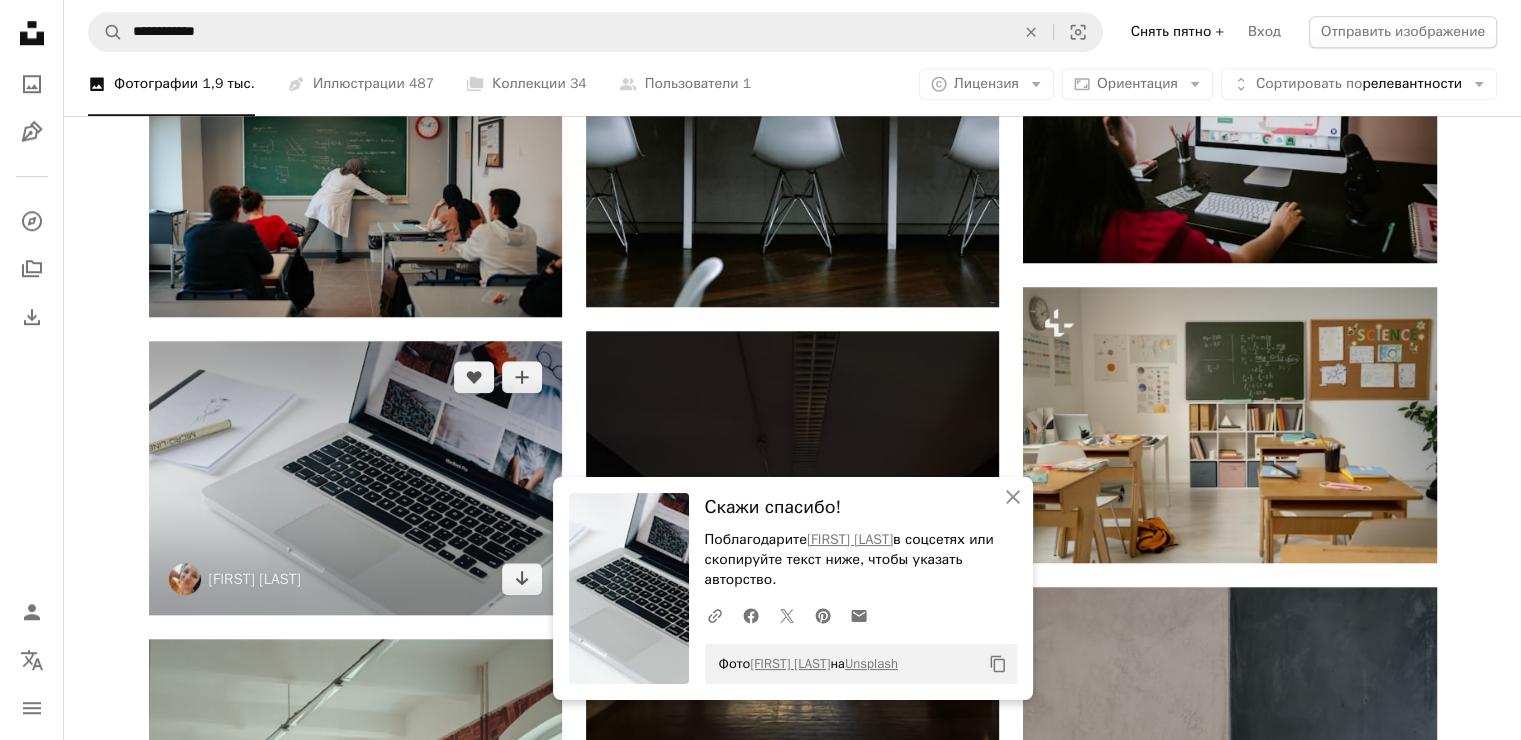 scroll, scrollTop: 1500, scrollLeft: 0, axis: vertical 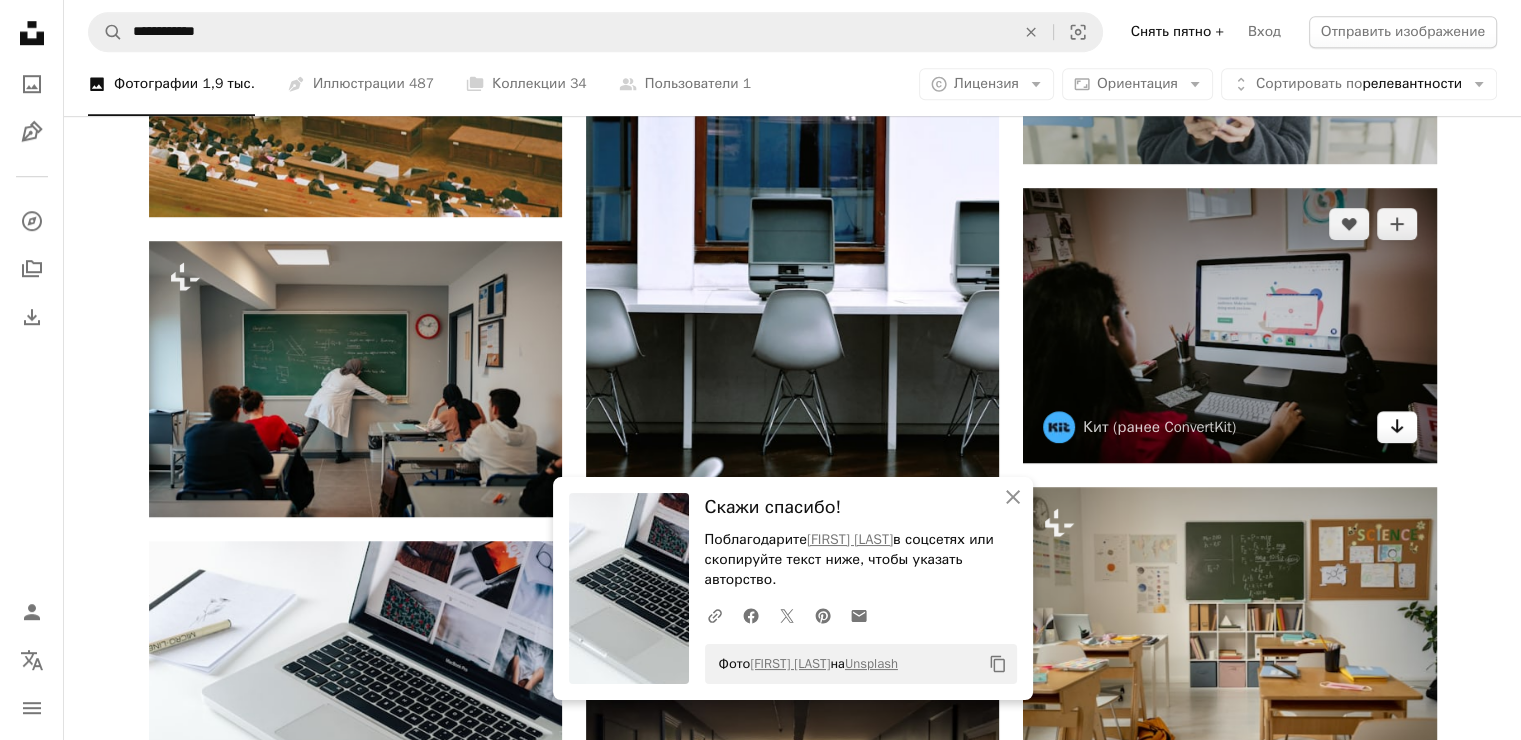 click 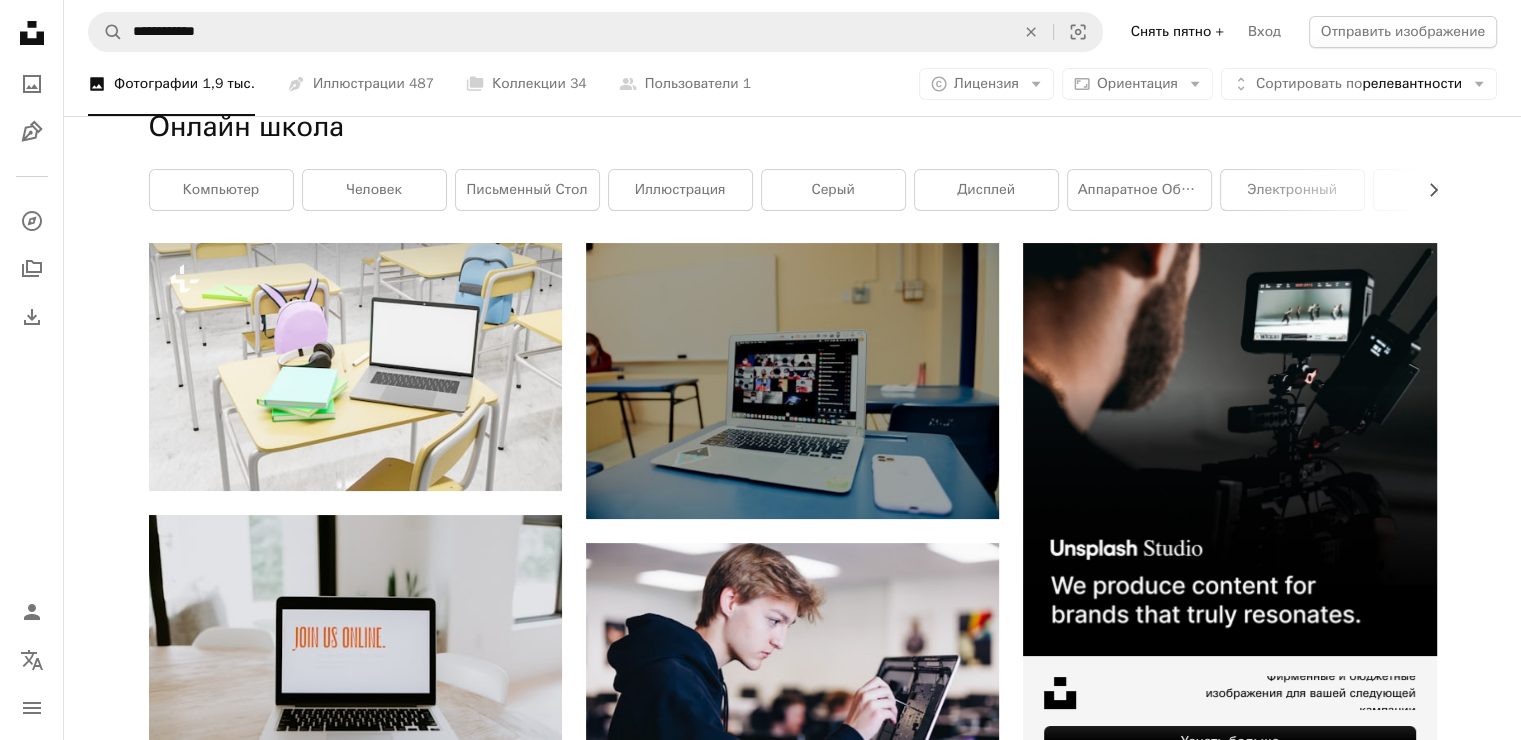 scroll, scrollTop: 0, scrollLeft: 0, axis: both 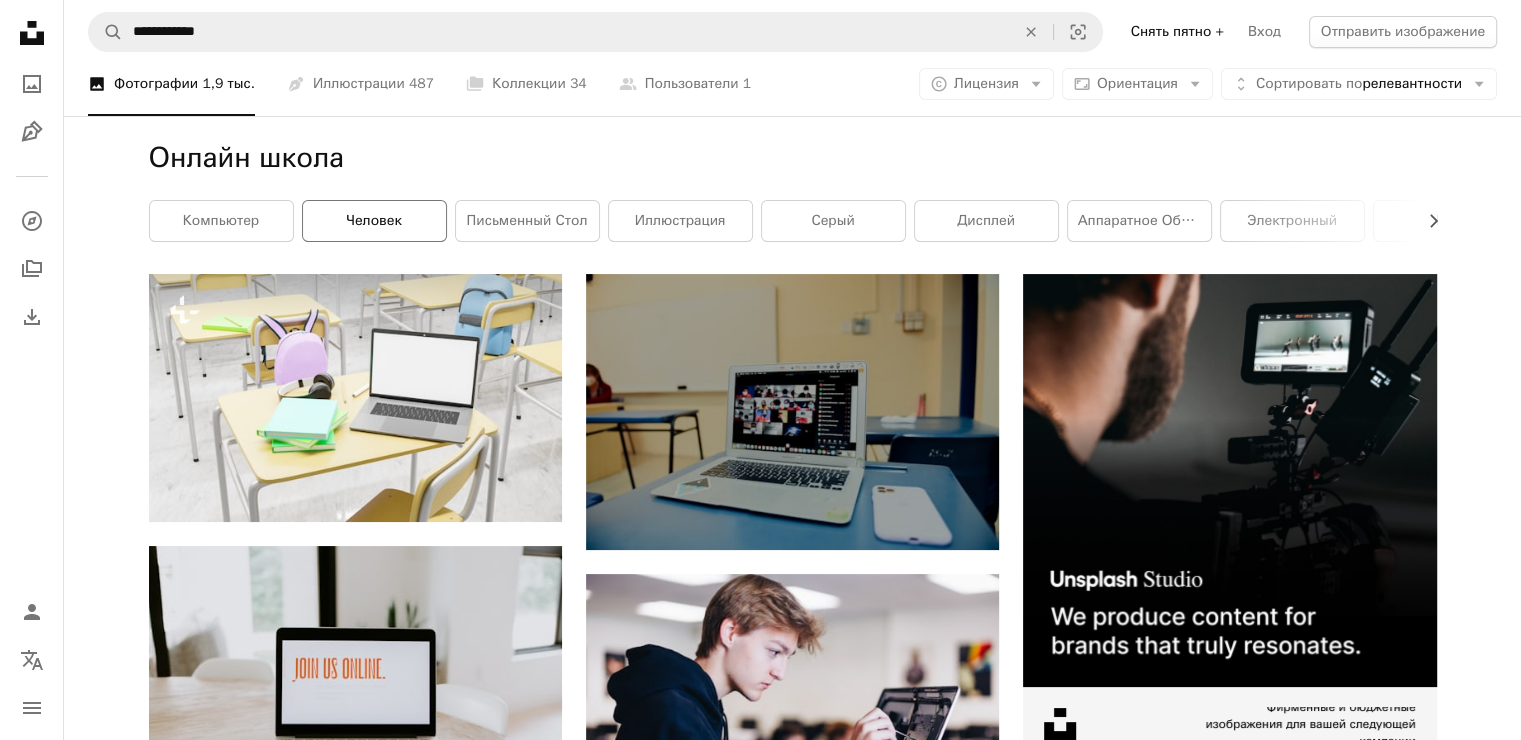 click on "человек" at bounding box center (374, 220) 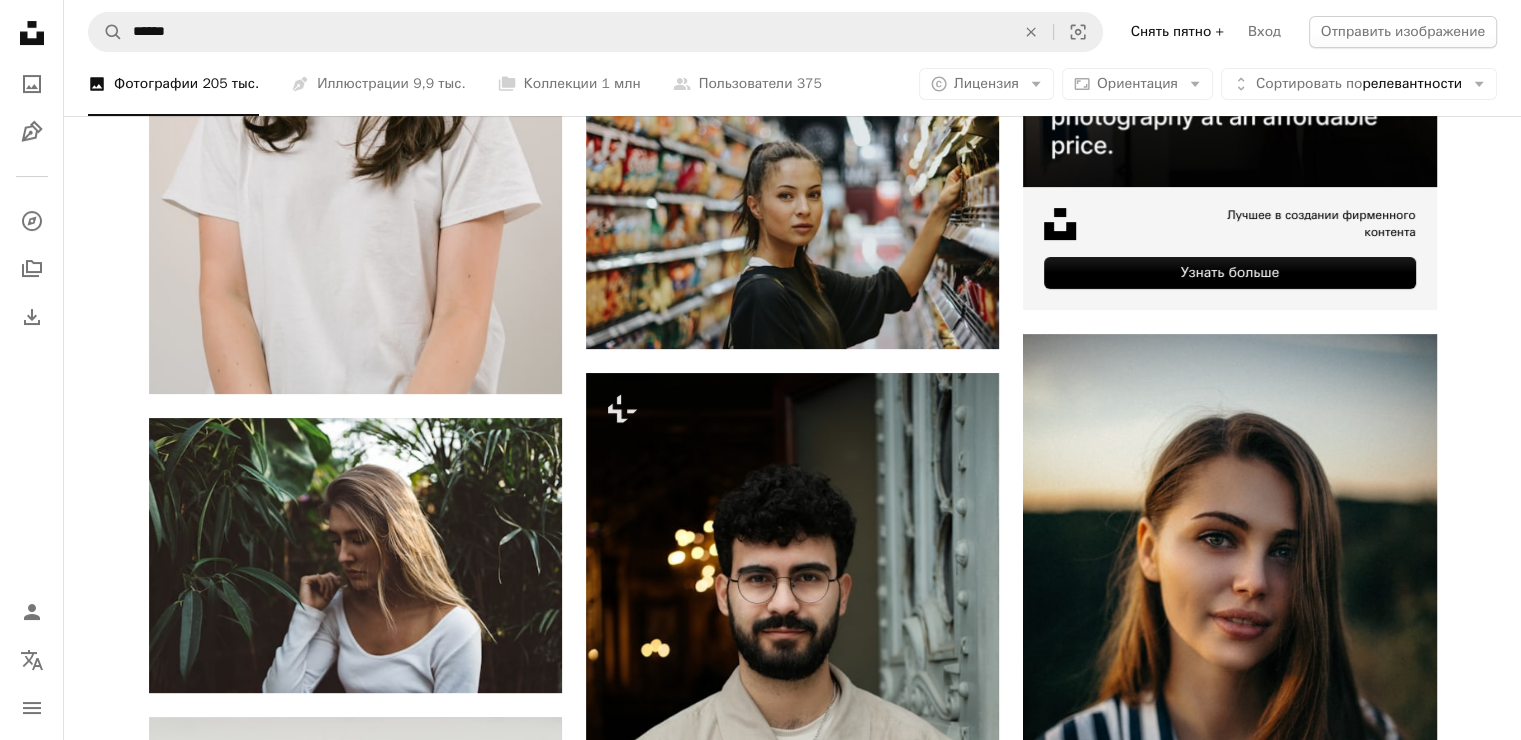 scroll, scrollTop: 0, scrollLeft: 0, axis: both 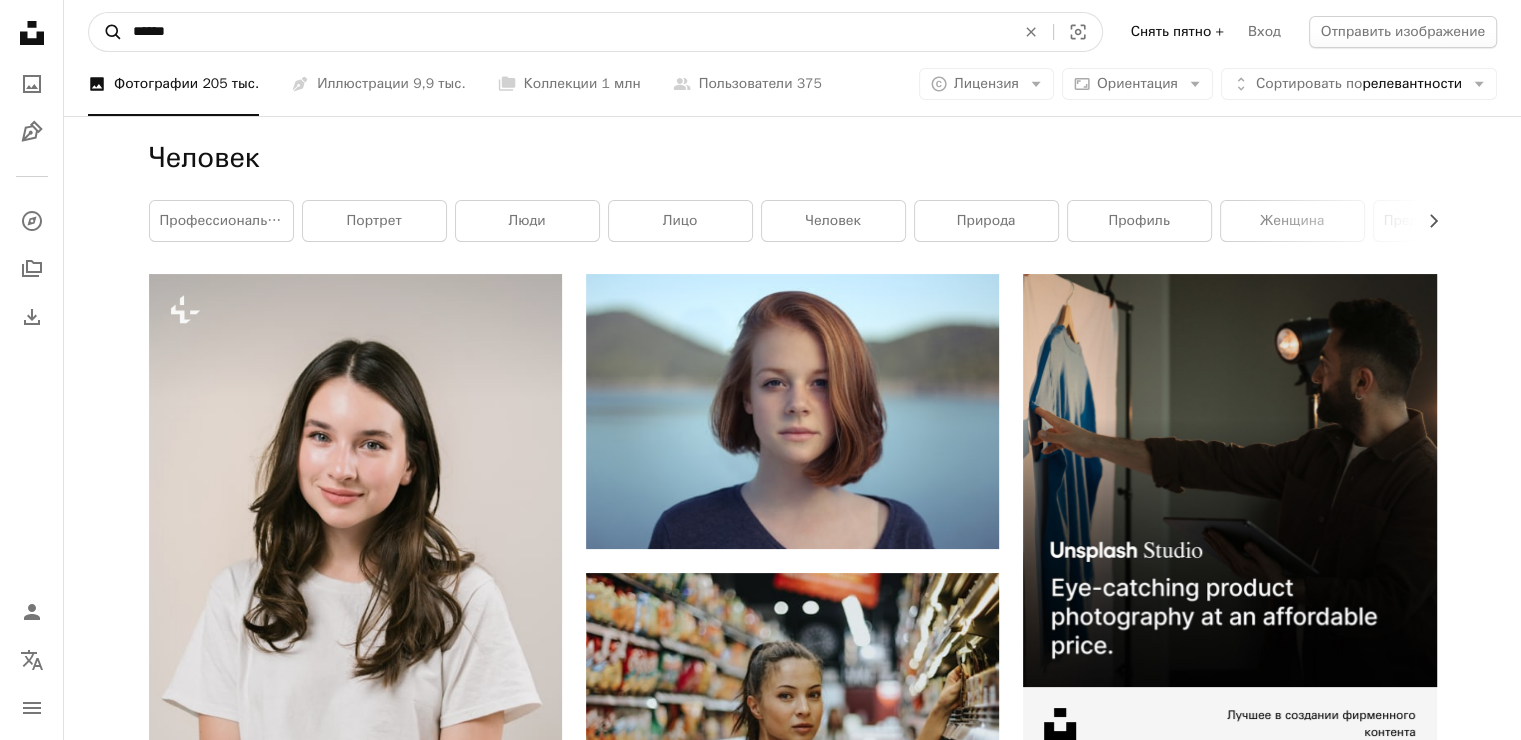 drag, startPoint x: 188, startPoint y: 37, endPoint x: 112, endPoint y: 39, distance: 76.02631 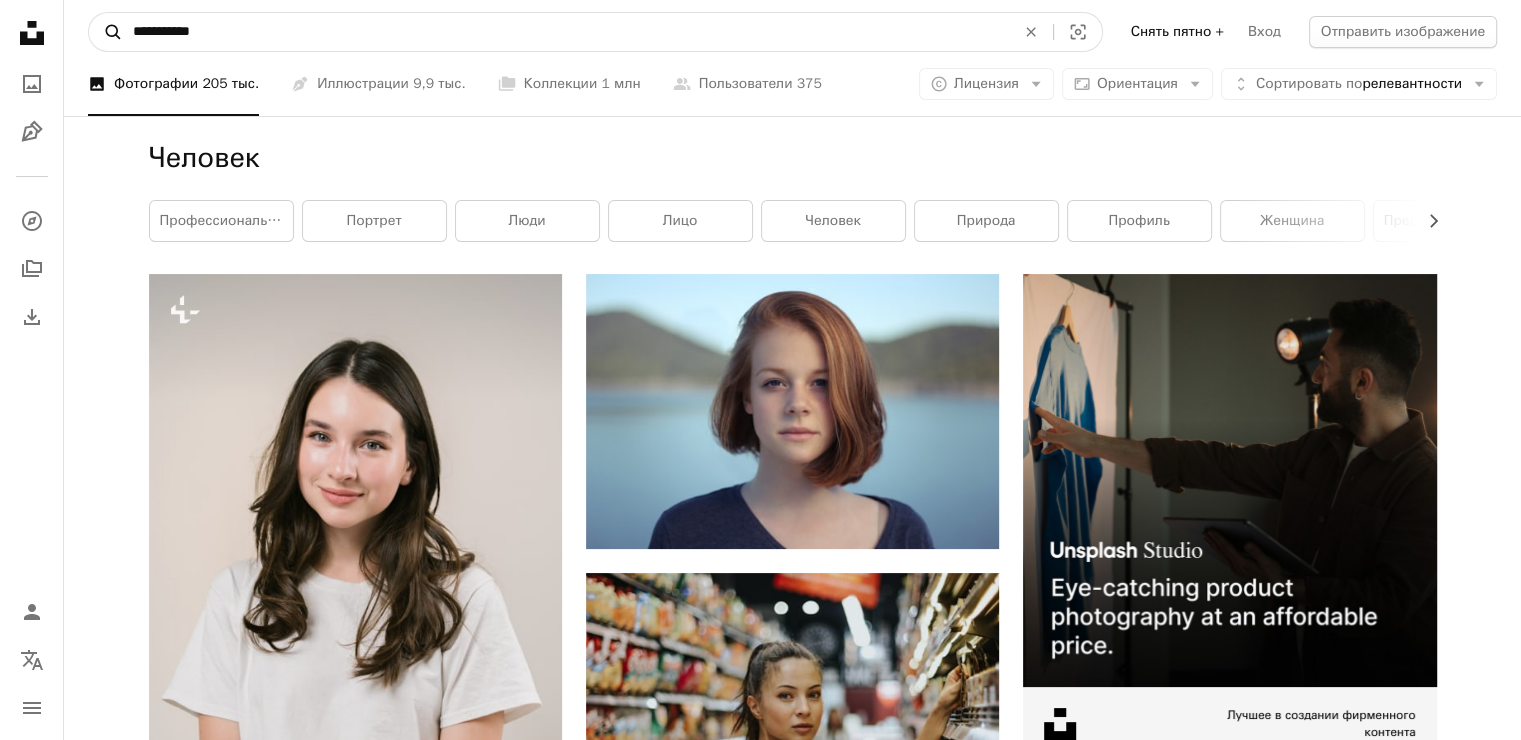 type on "**********" 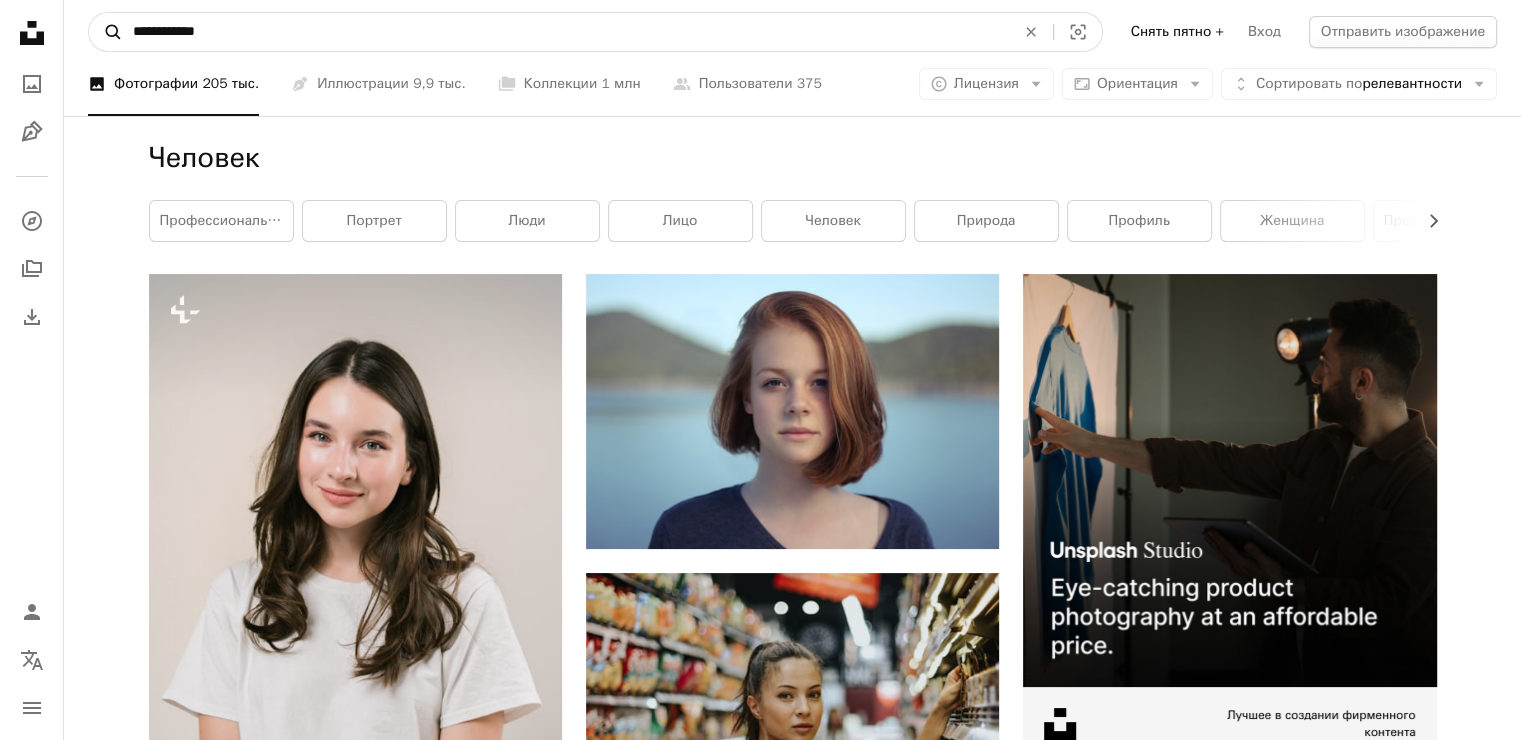click on "A magnifying glass" at bounding box center (106, 32) 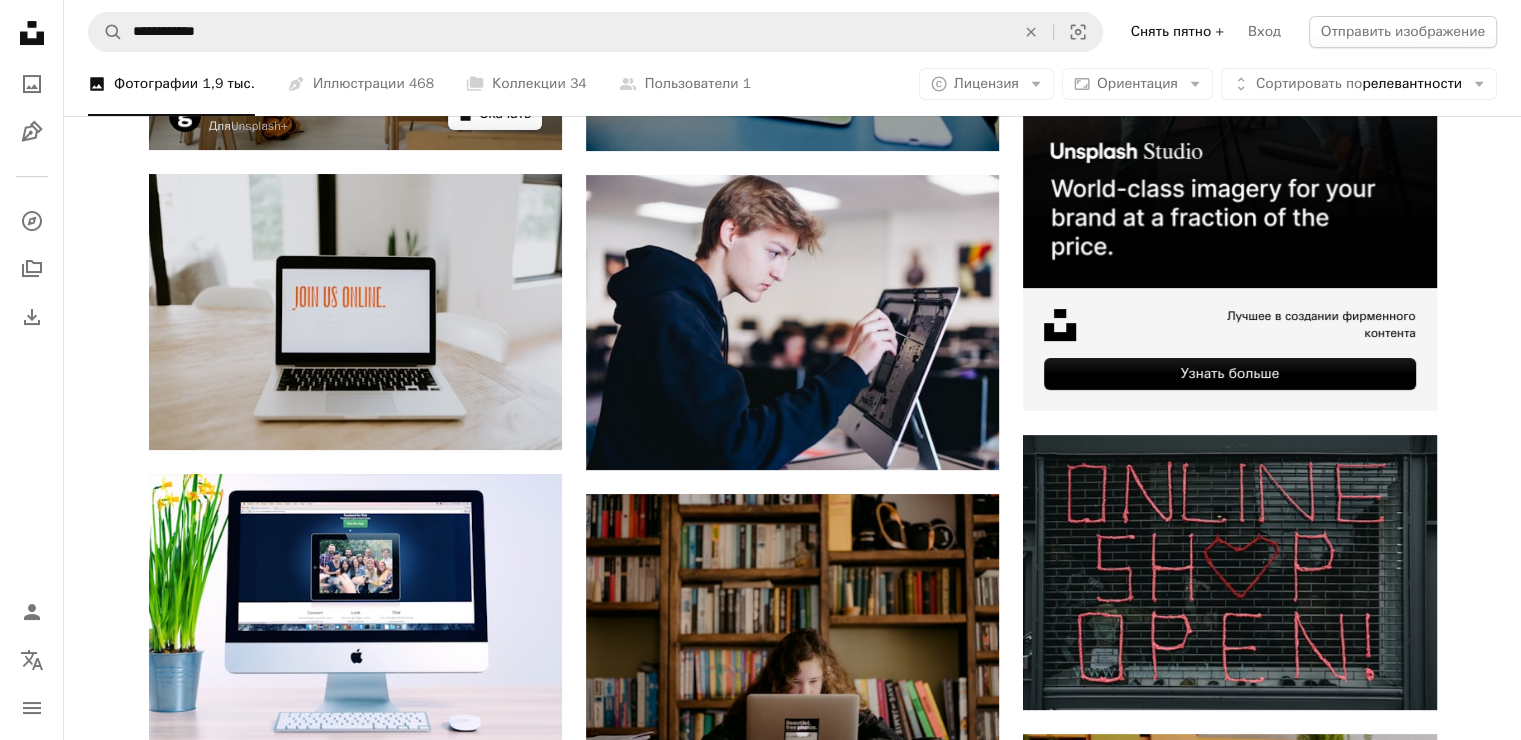 scroll, scrollTop: 0, scrollLeft: 0, axis: both 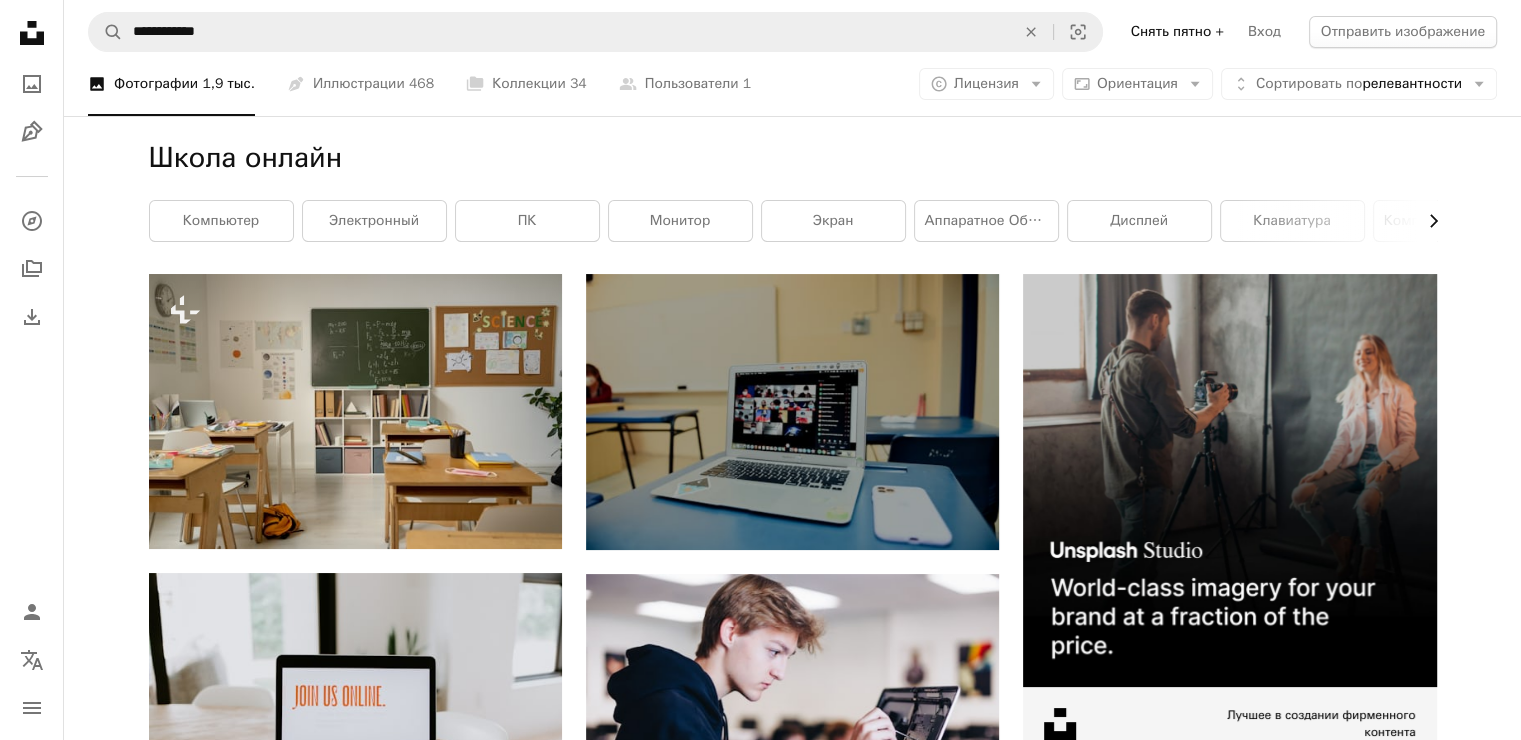 click 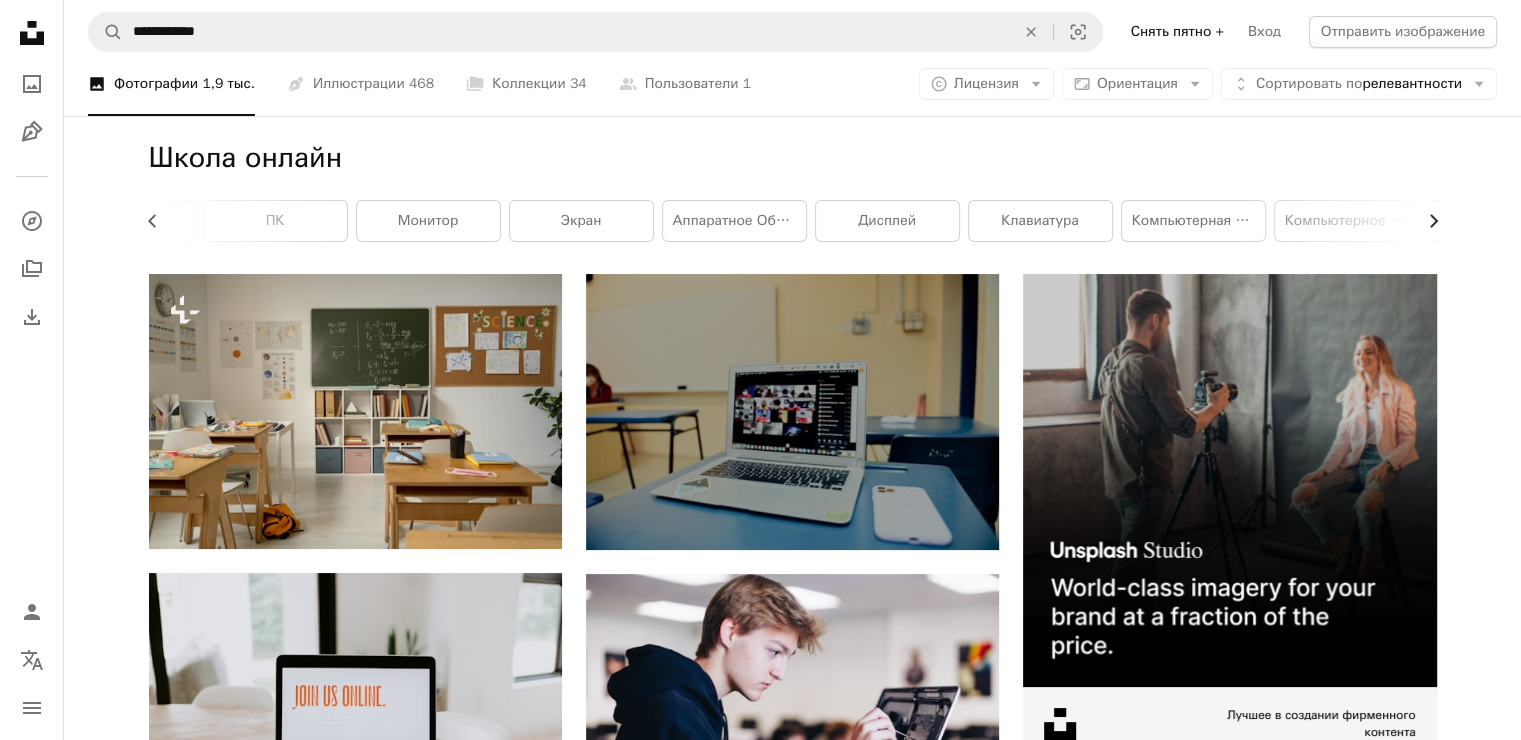 scroll, scrollTop: 0, scrollLeft: 300, axis: horizontal 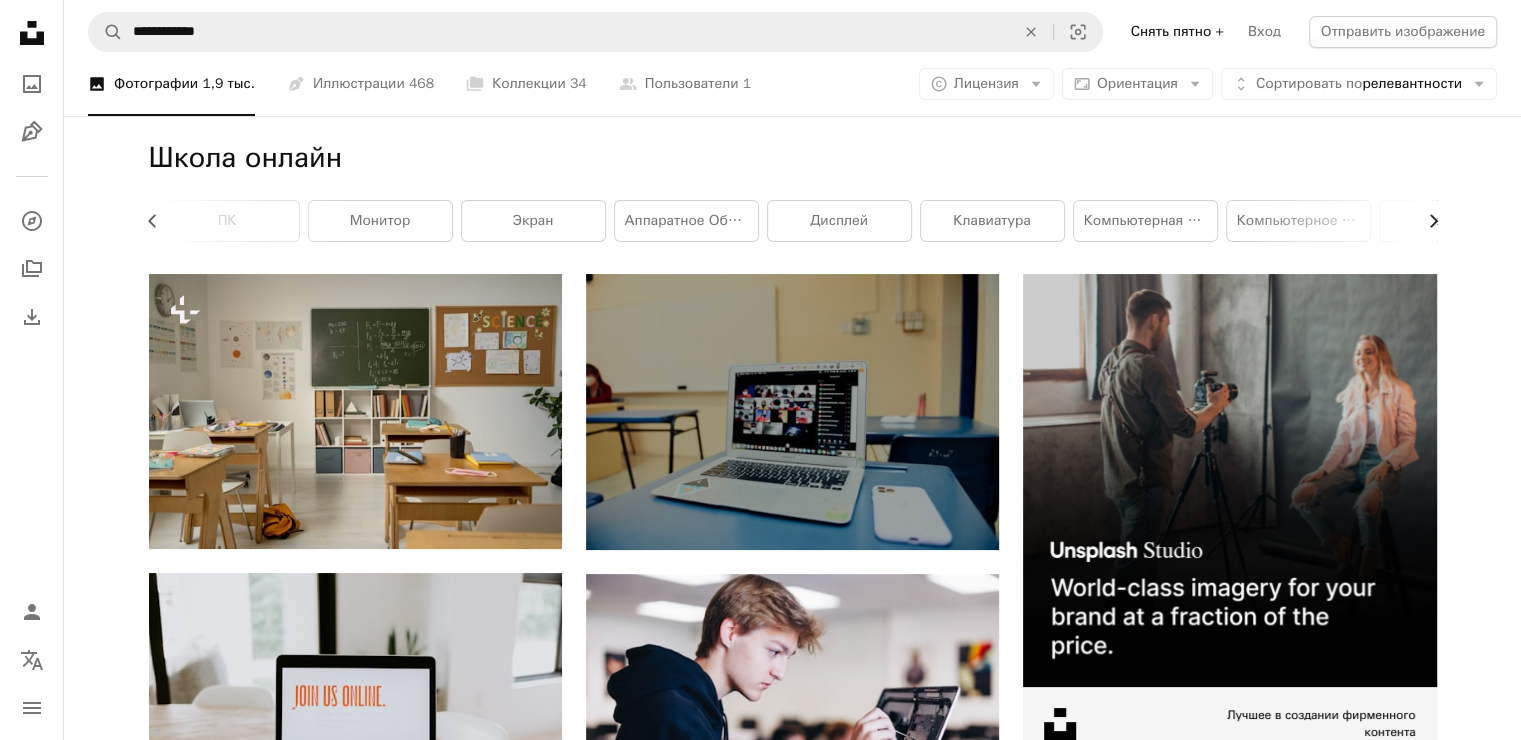 click 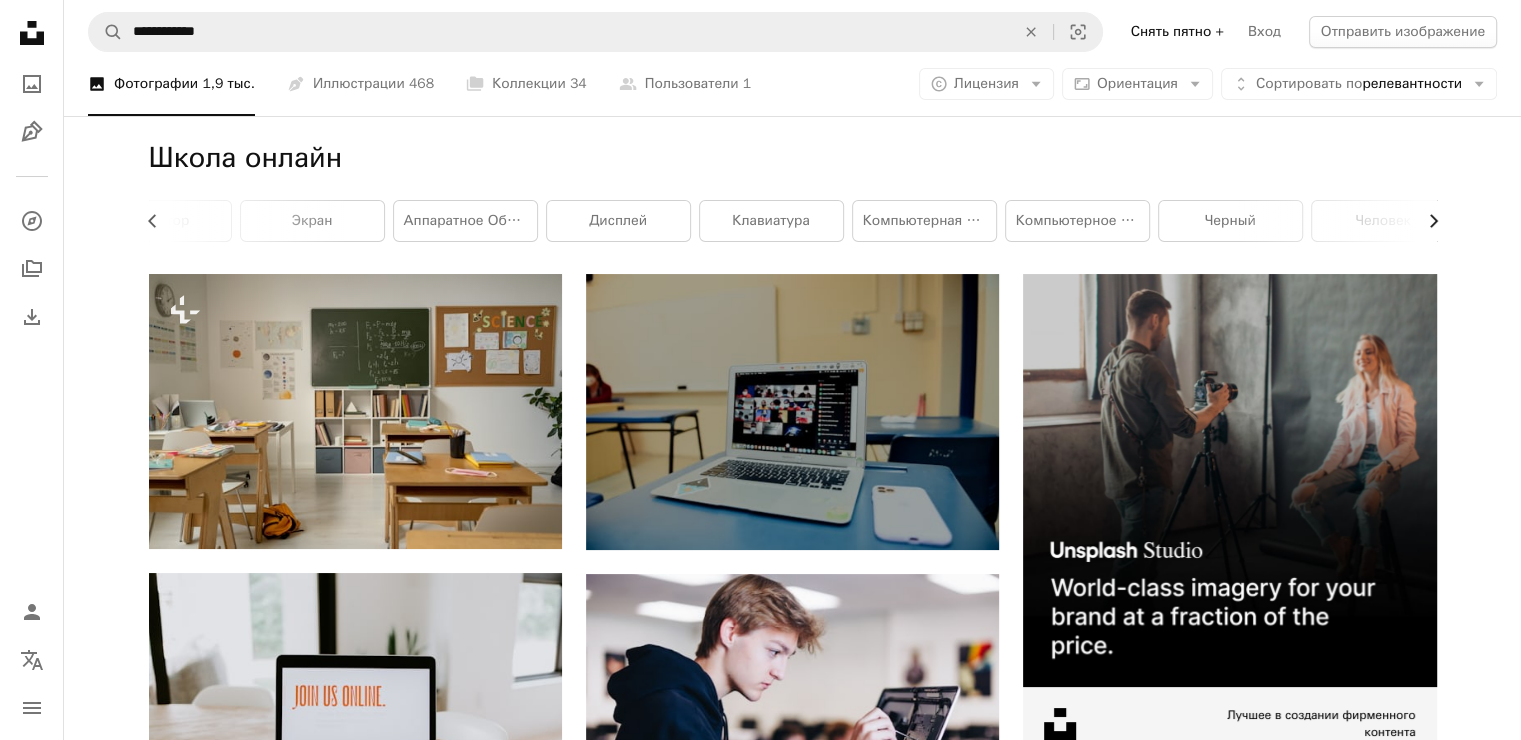 scroll, scrollTop: 0, scrollLeft: 540, axis: horizontal 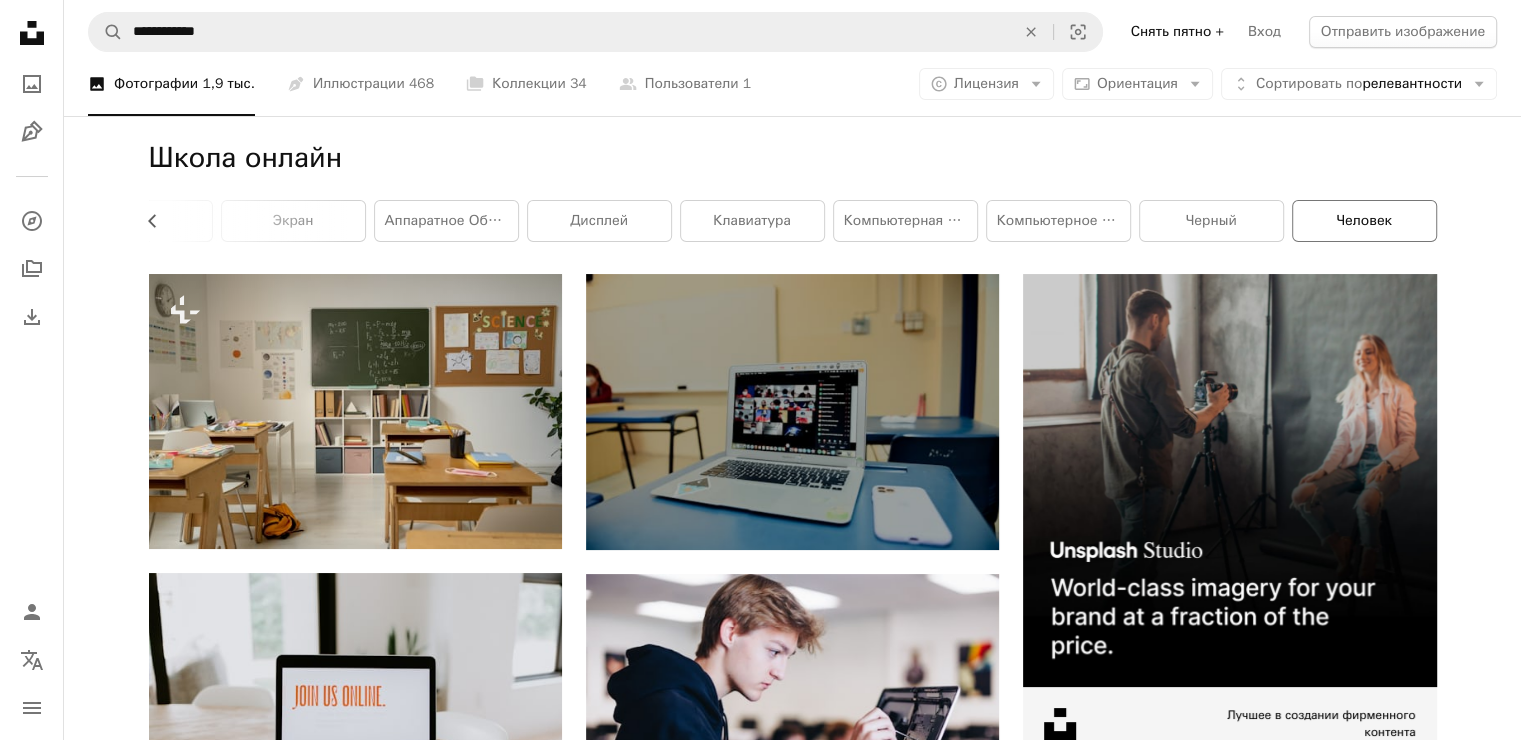 click on "человек" at bounding box center [1364, 221] 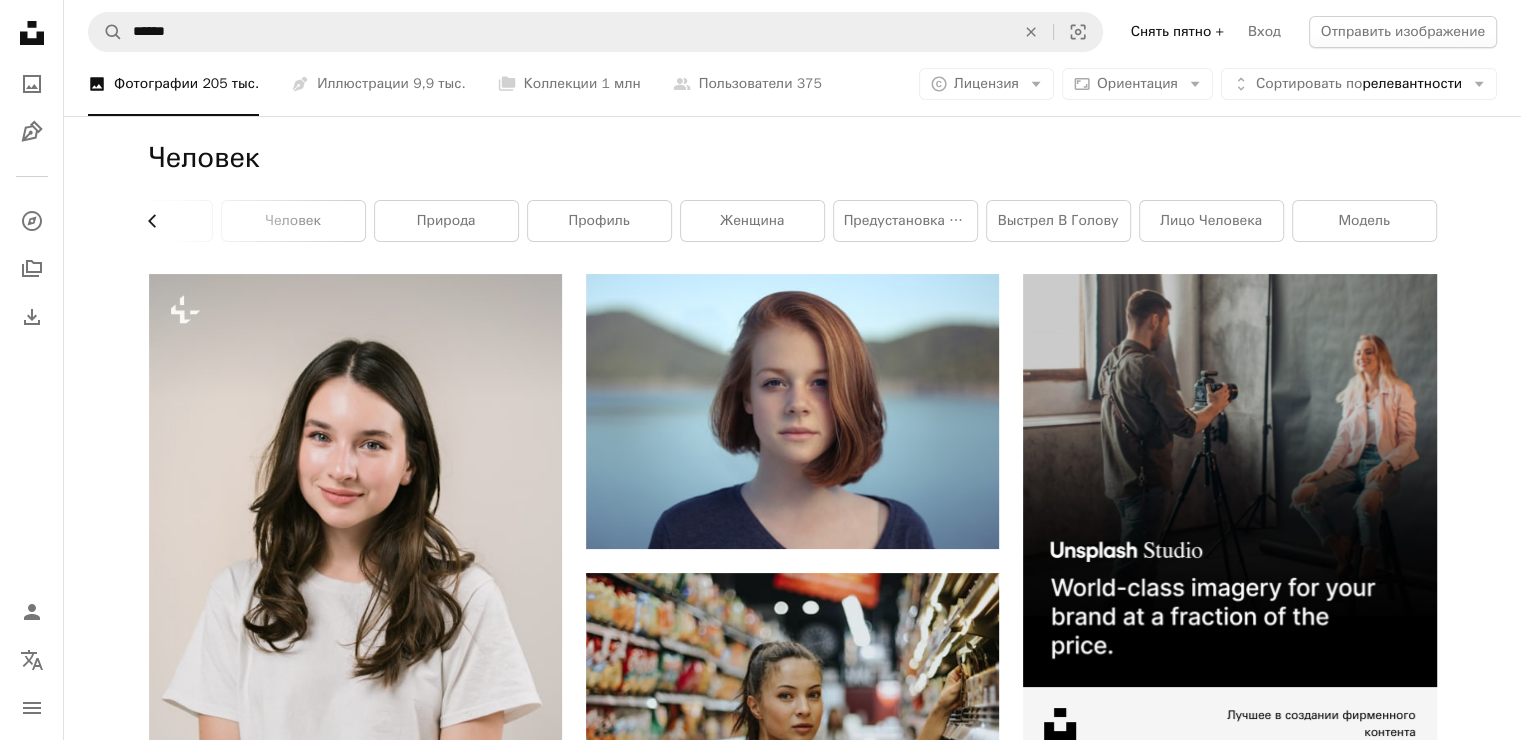 click on "Chevron left" 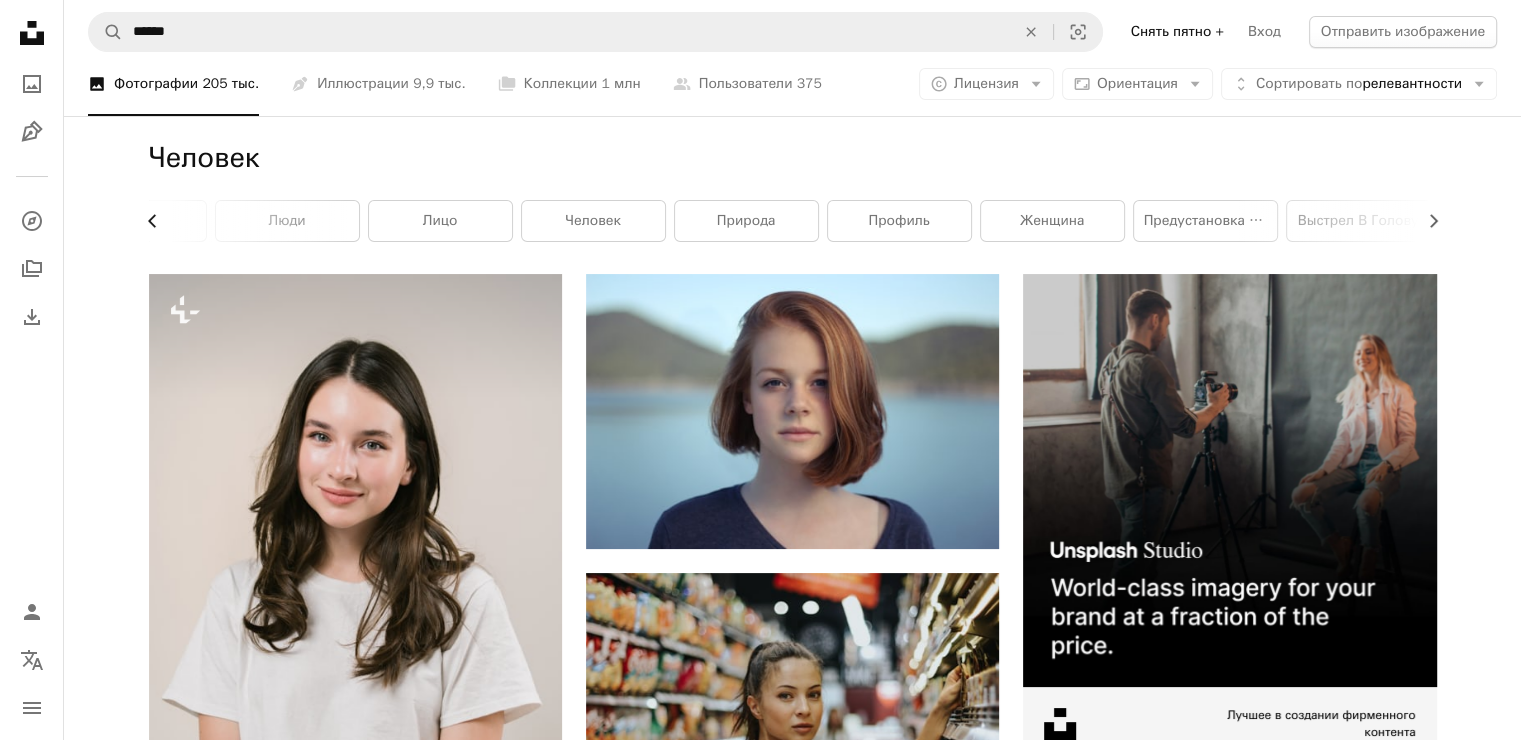 click on "Chevron left" 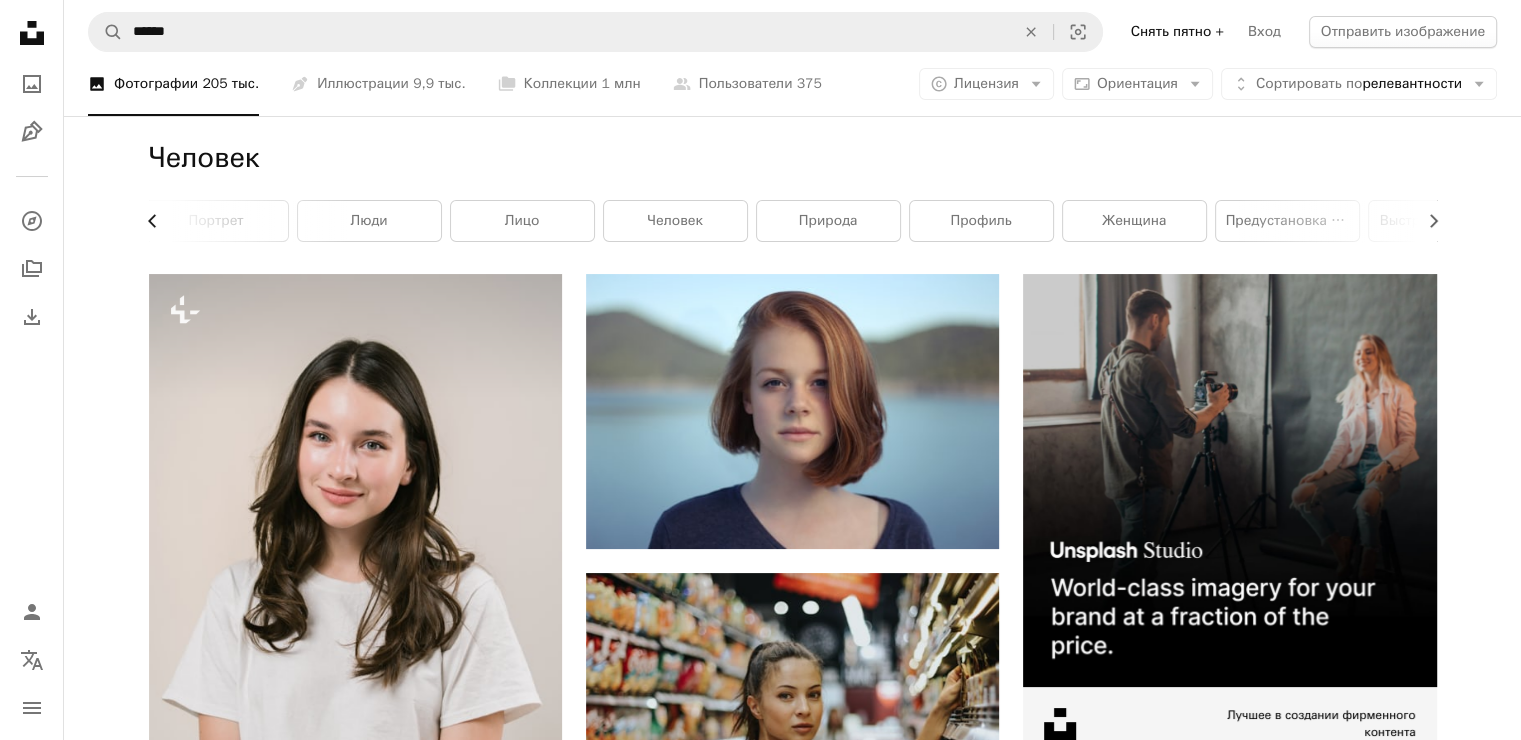 click on "Chevron left" 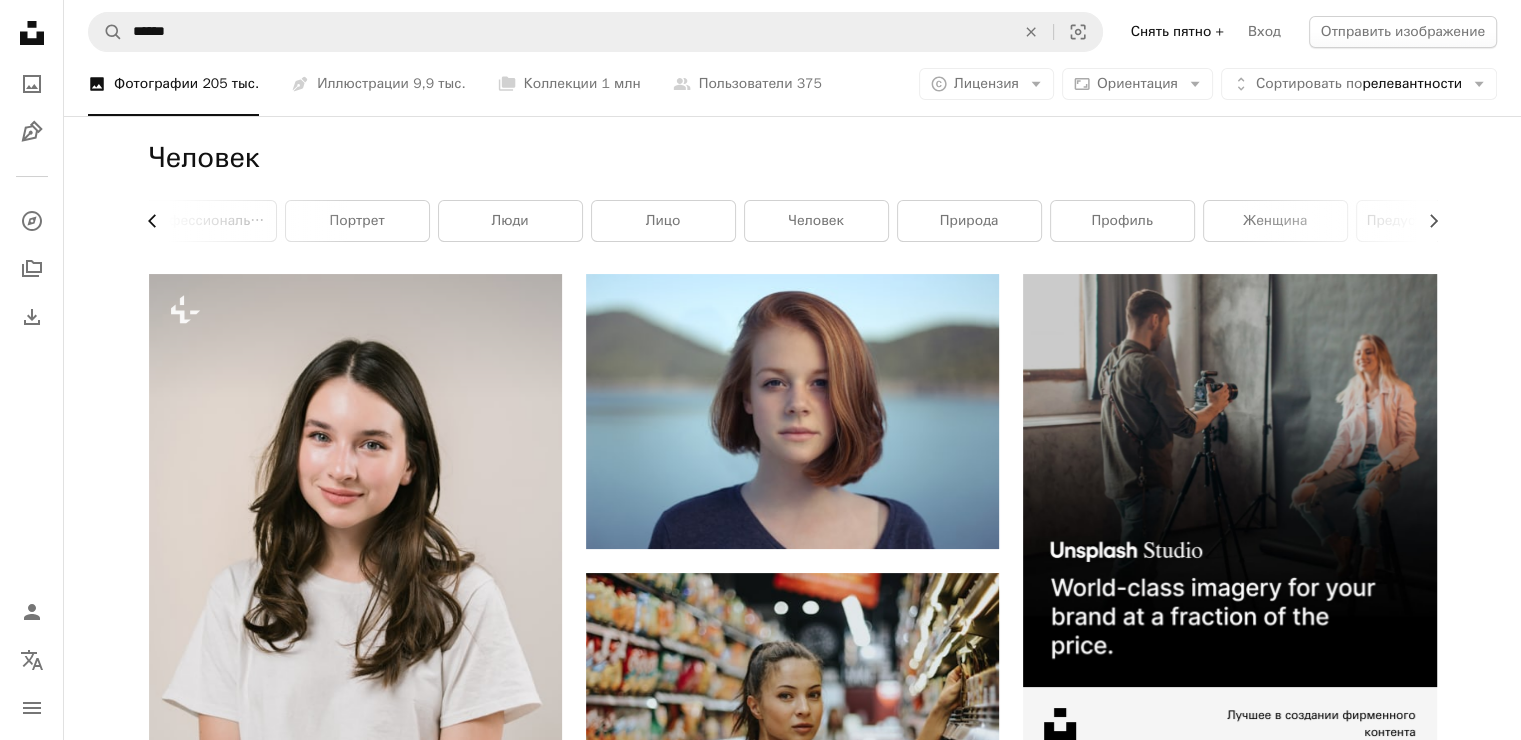 scroll, scrollTop: 0, scrollLeft: 0, axis: both 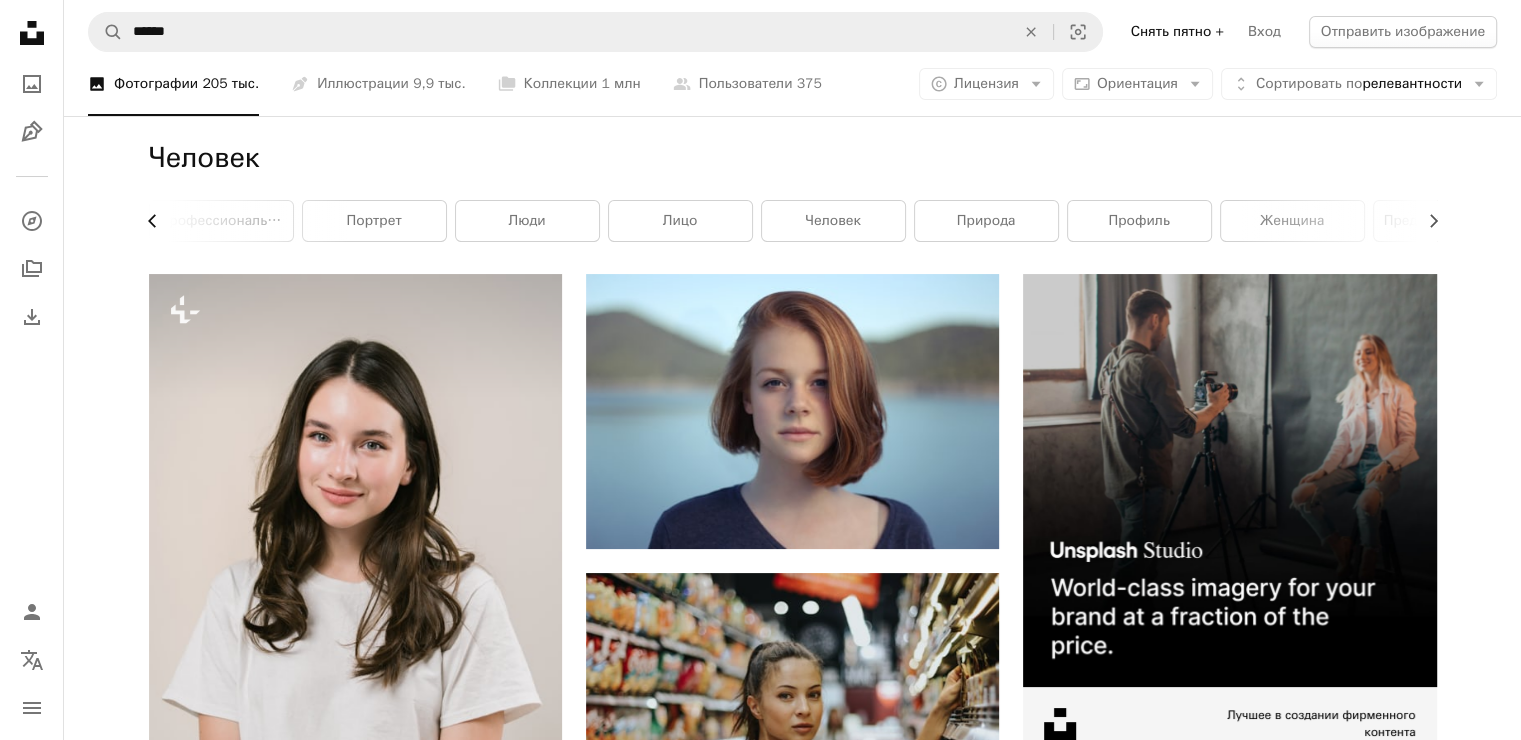 click on "Человек Chevron left Chevron right Профессиональный портрет Люди Лицо человек Природа Профиль женщина предустановка светового зала выстрел в голову лицо человека Модель" at bounding box center (793, 195) 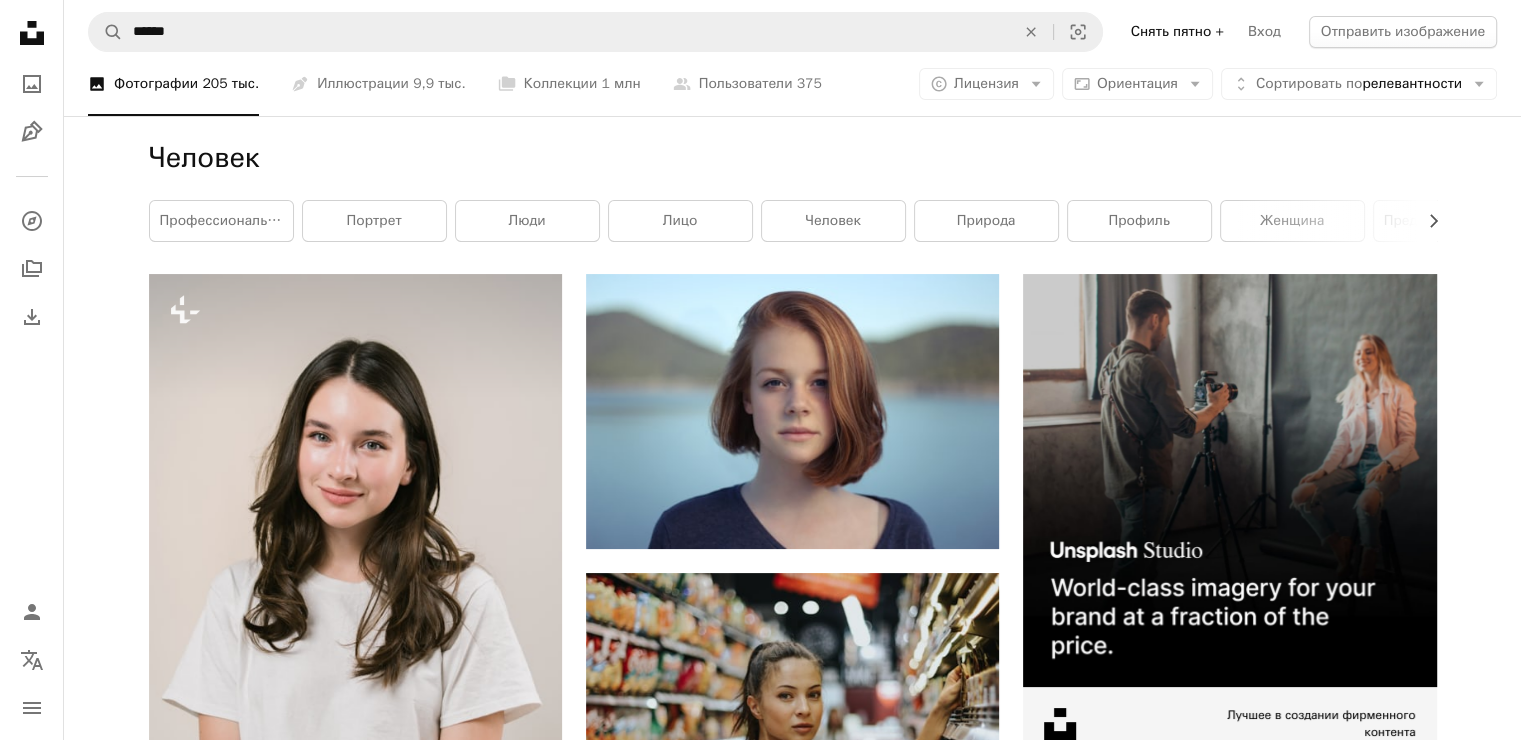 click on "Человек Chevron right Профессиональный портрет Люди Лицо человек Природа Профиль женщина предустановка светового зала выстрел в голову лицо человека Модель" at bounding box center [793, 195] 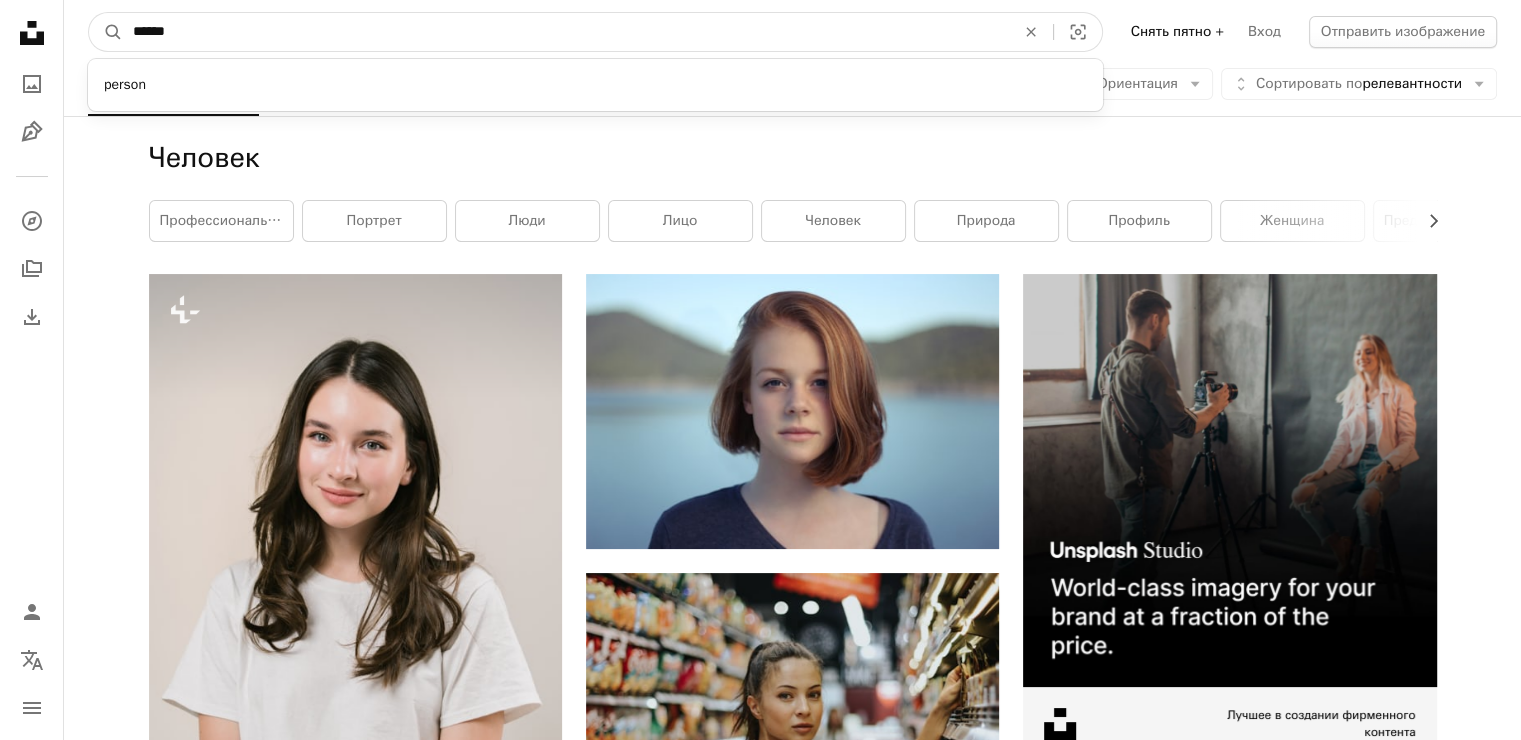 drag, startPoint x: 177, startPoint y: 31, endPoint x: 133, endPoint y: 33, distance: 44.04543 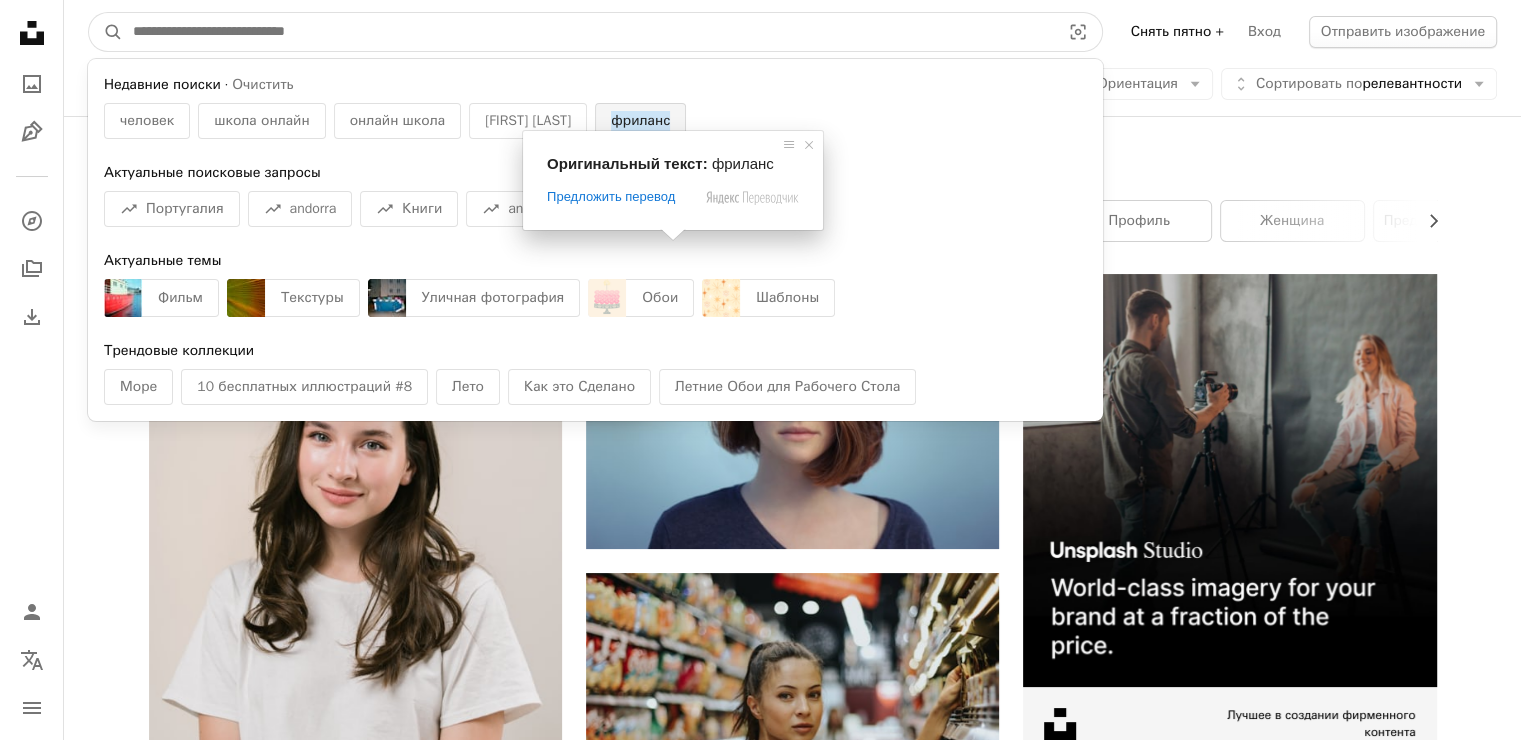 type 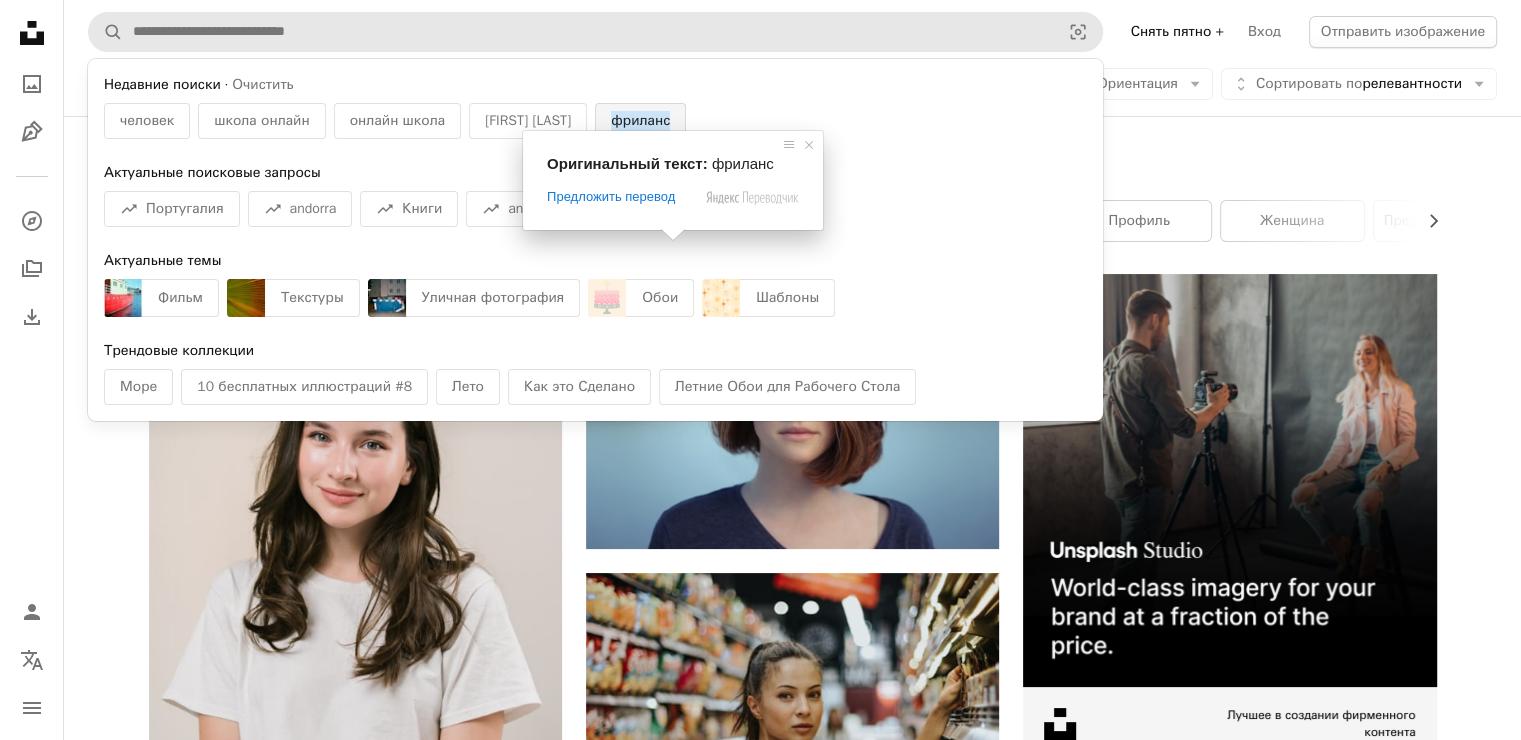 click on "фриланс" at bounding box center [640, 121] 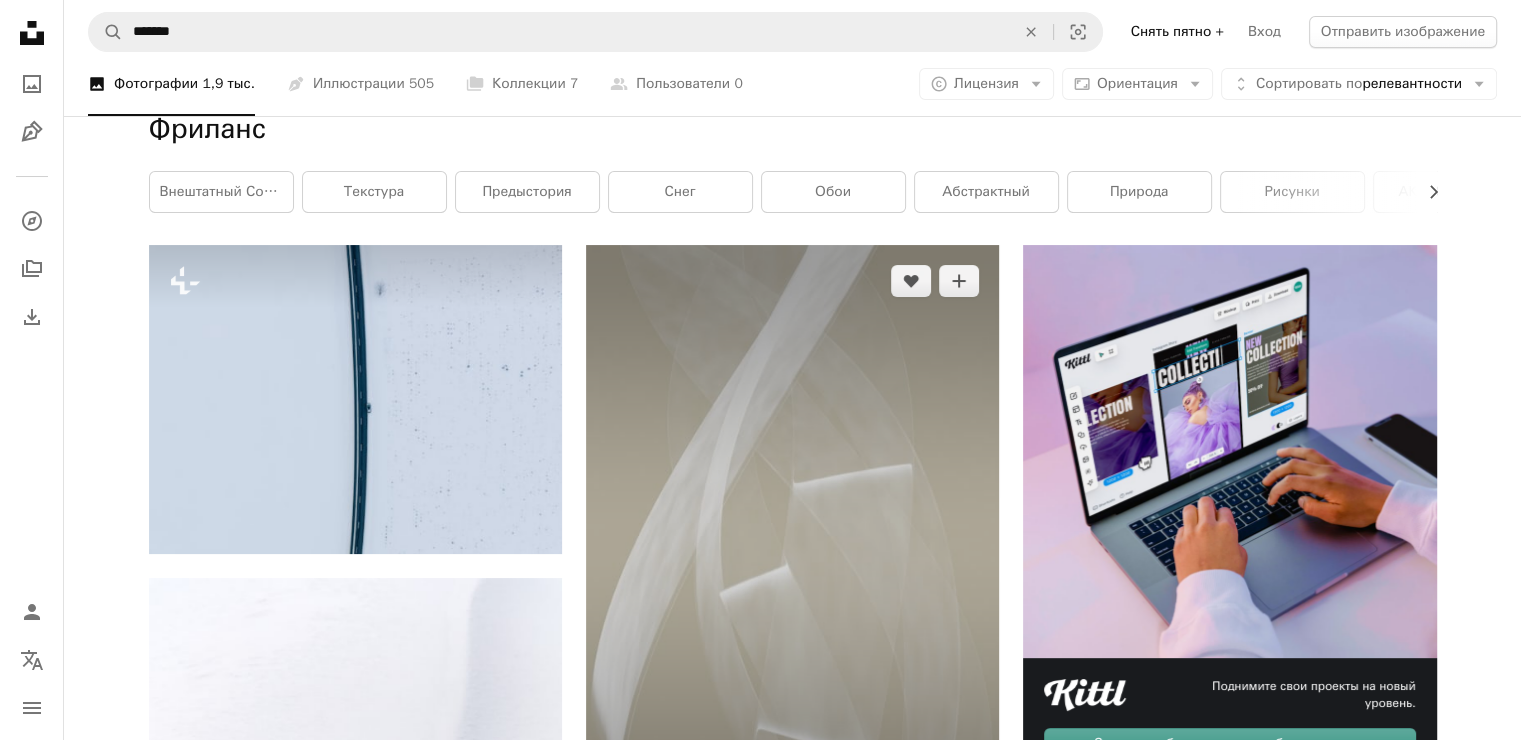 scroll, scrollTop: 0, scrollLeft: 0, axis: both 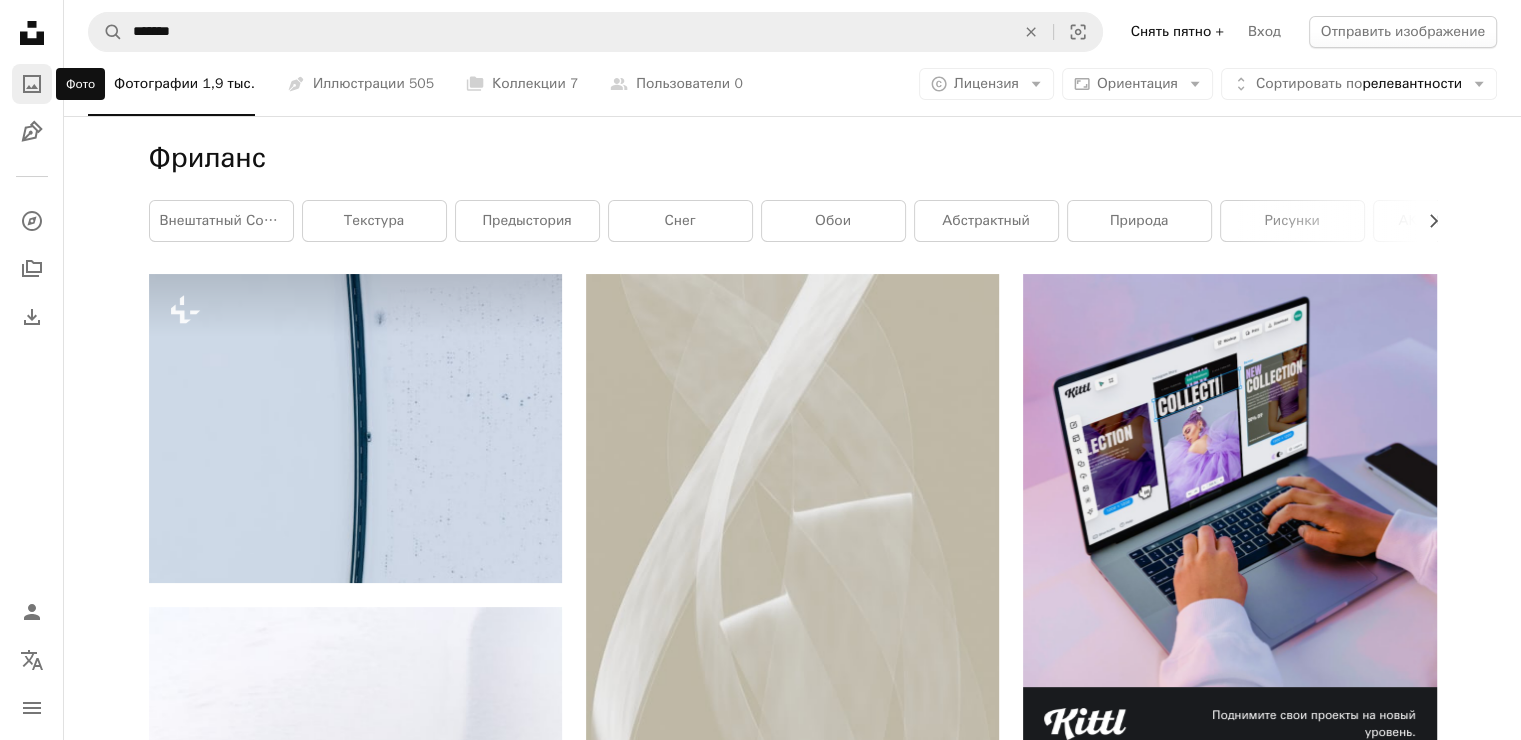 click on "A photo" 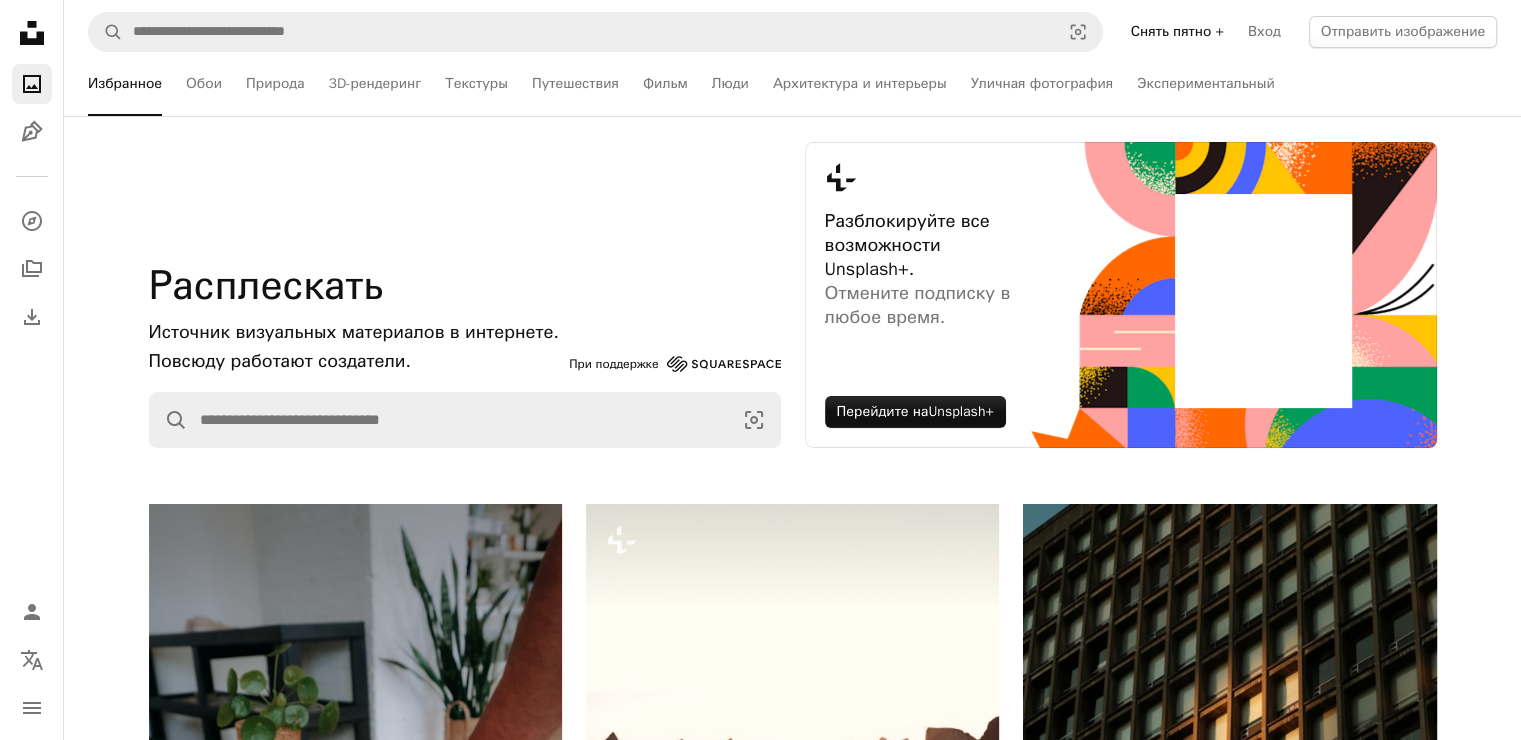 scroll, scrollTop: 0, scrollLeft: 0, axis: both 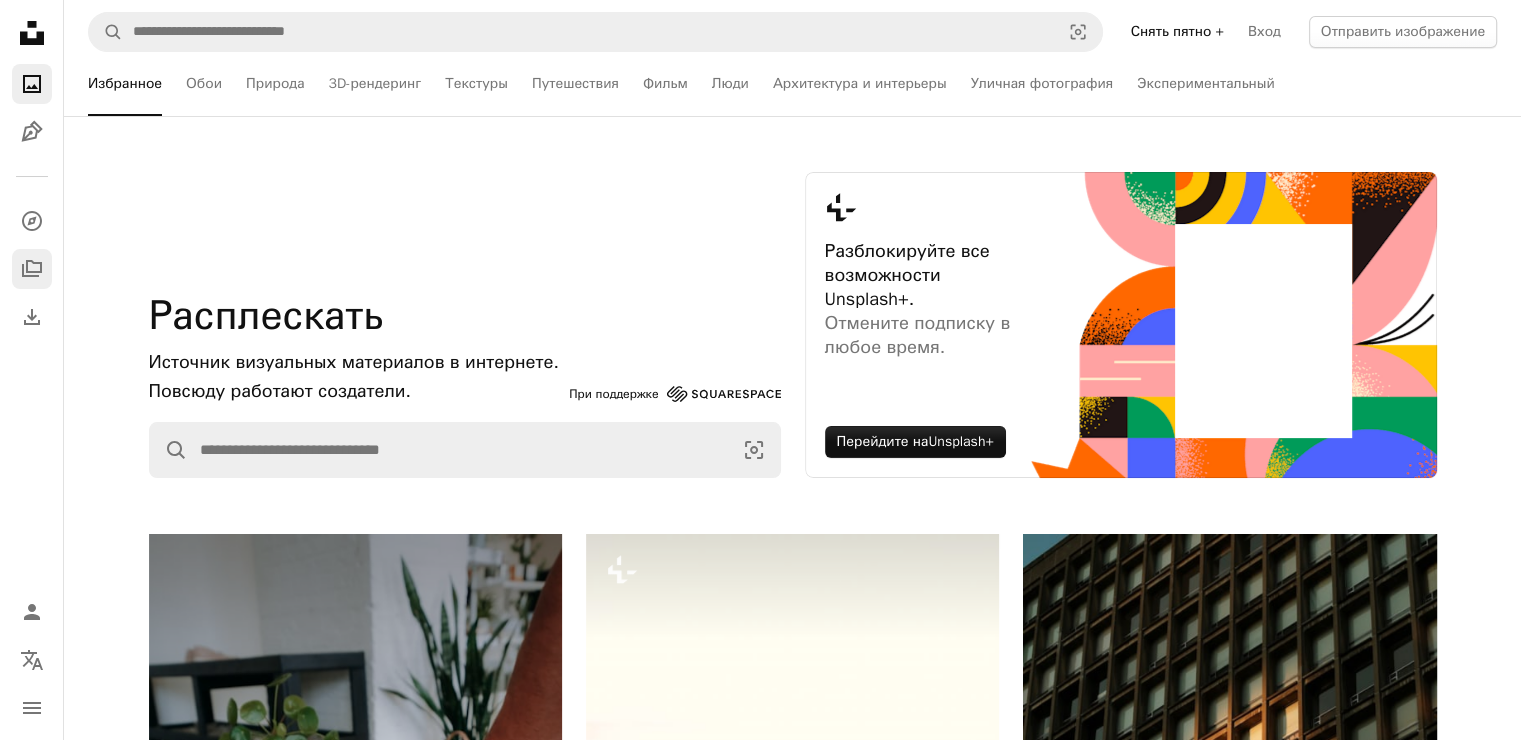 click on "A stack of folders" 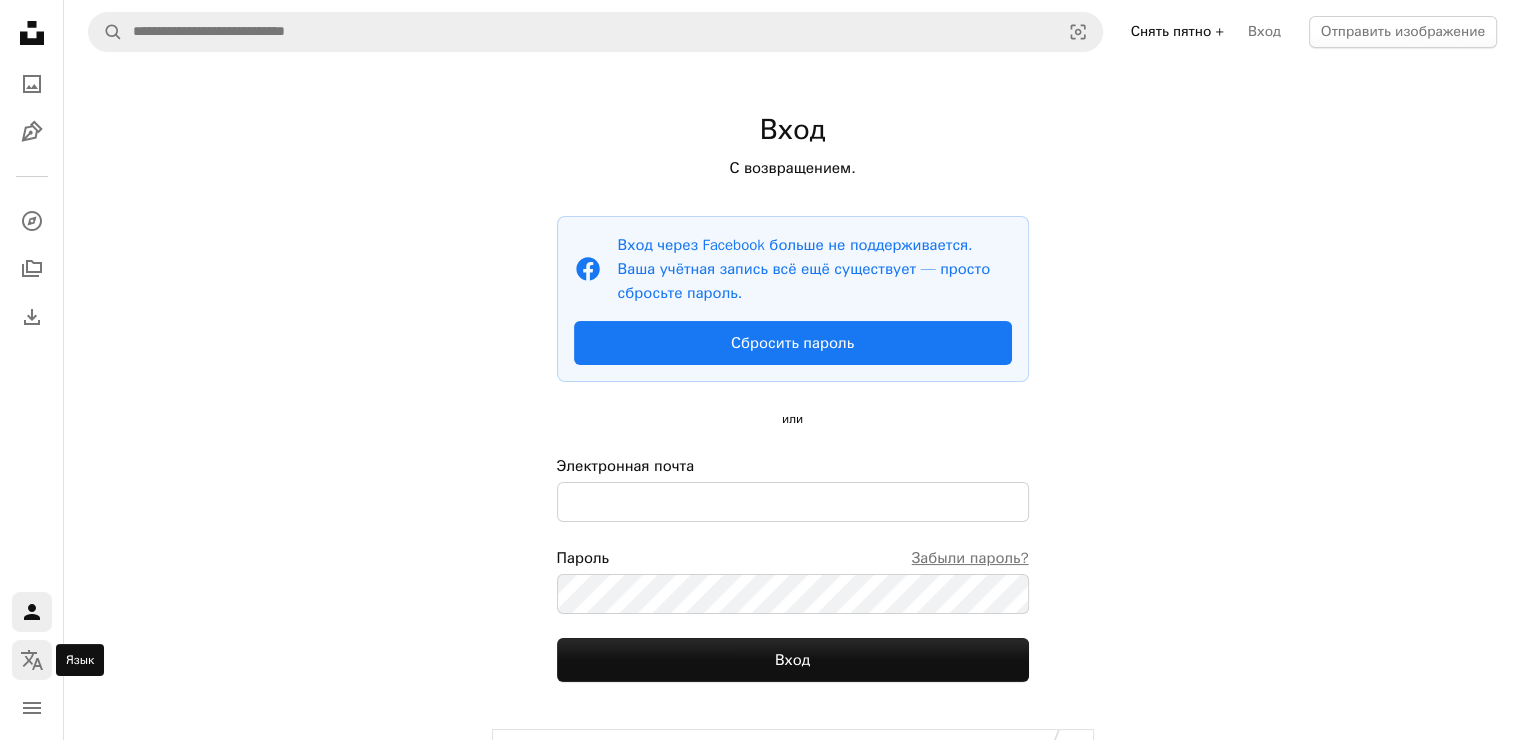 click 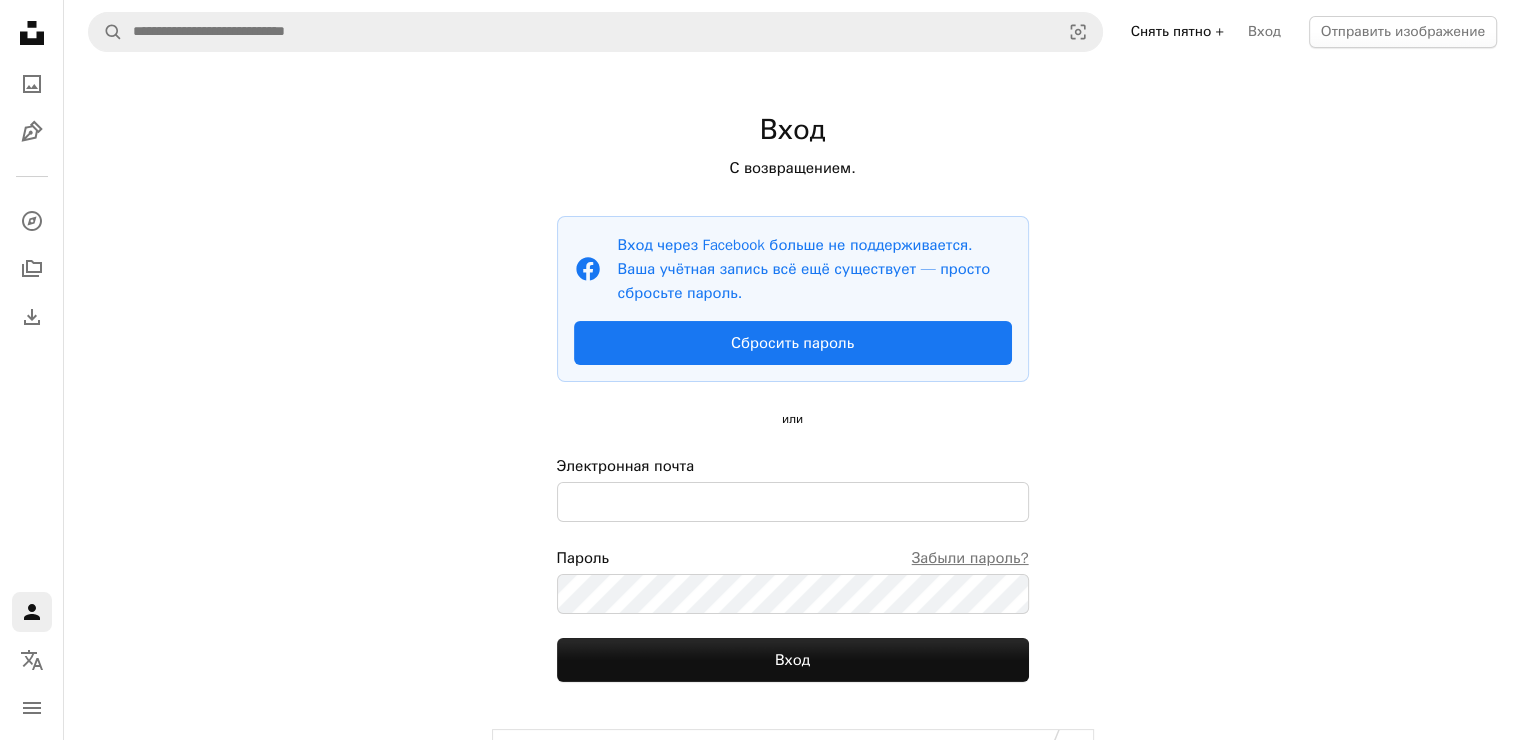 click 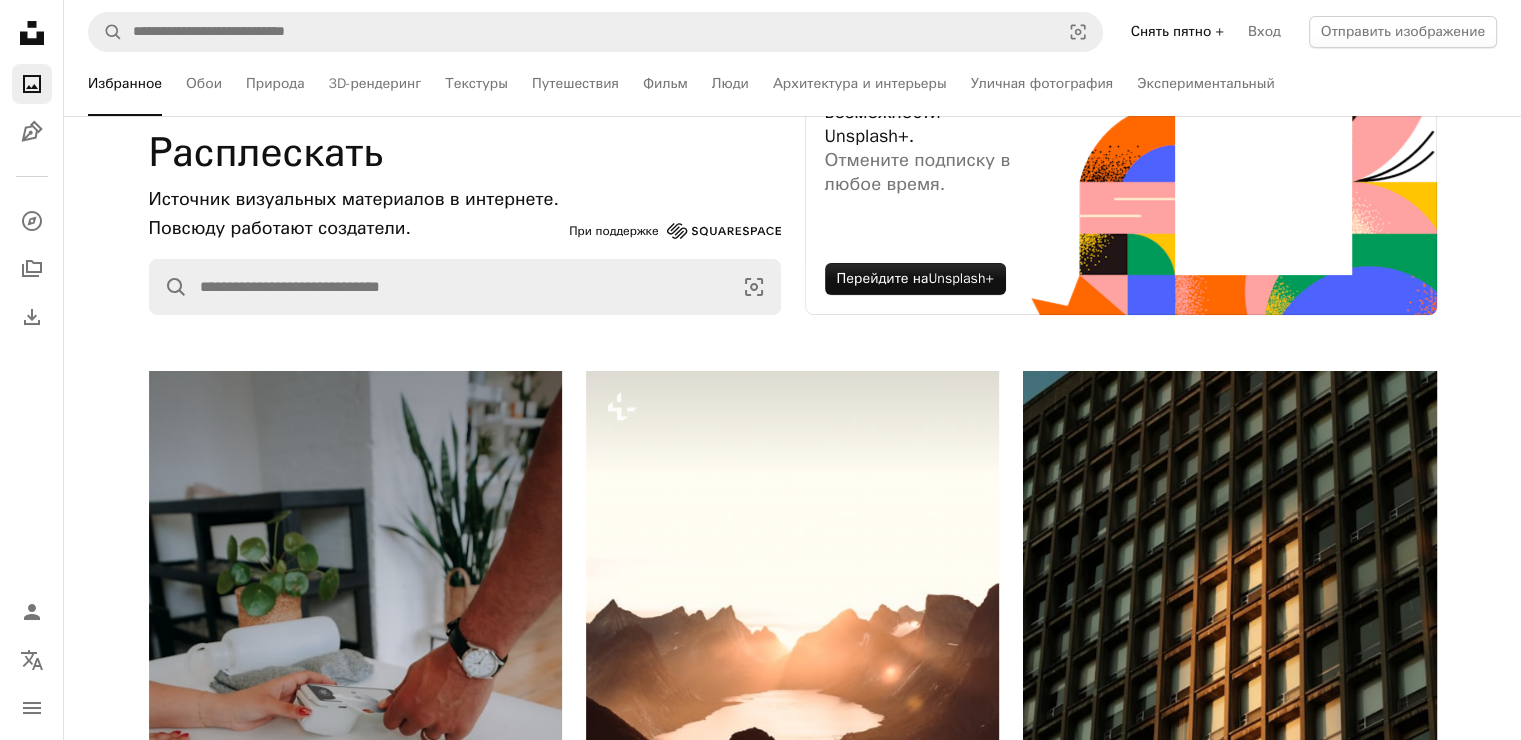 scroll, scrollTop: 0, scrollLeft: 0, axis: both 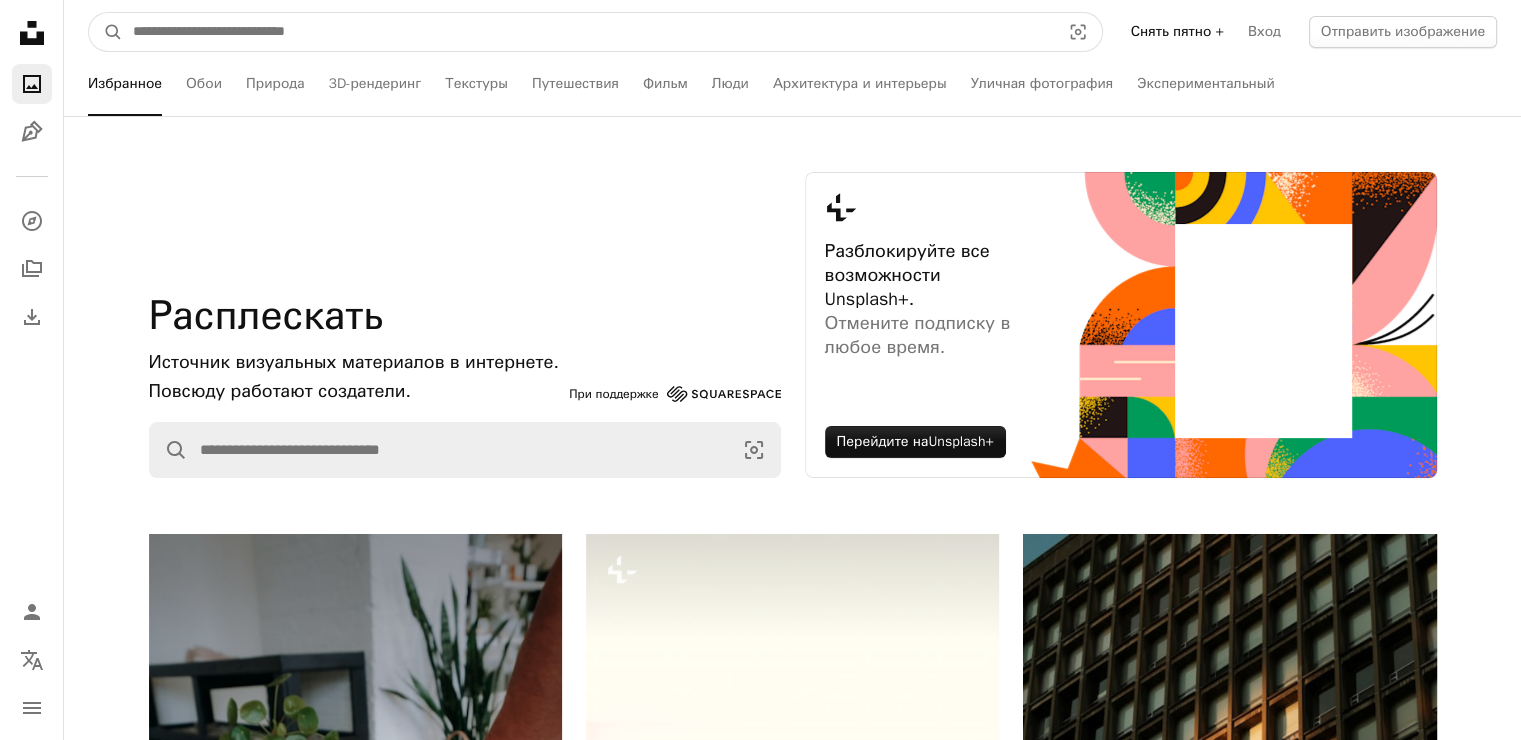 click at bounding box center (588, 32) 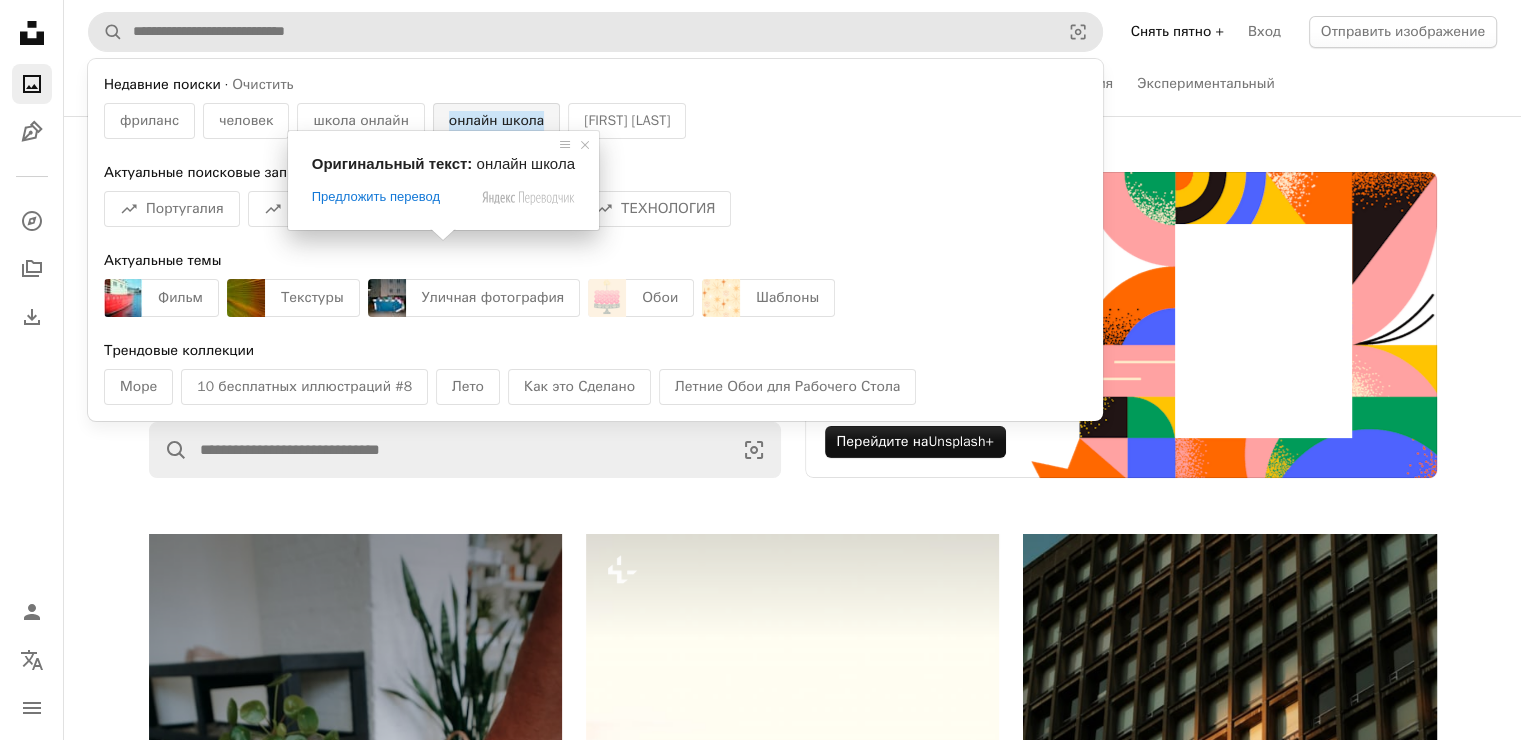 click on "онлайн школа" at bounding box center (496, 121) 